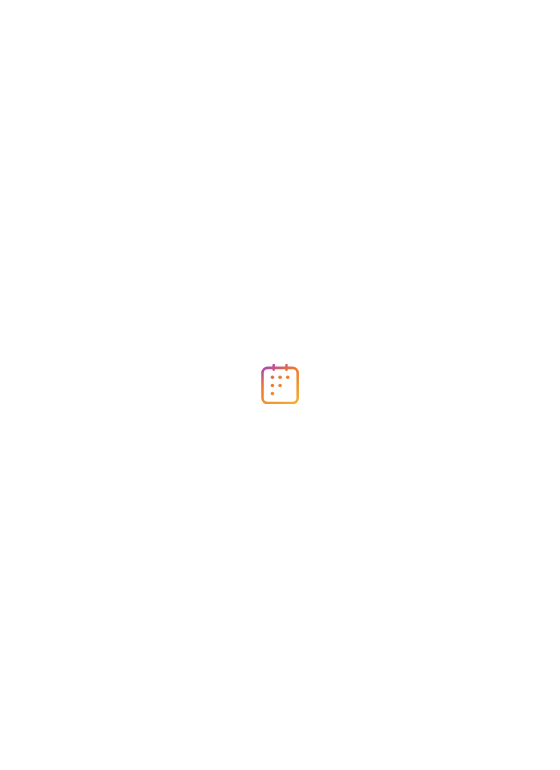 scroll, scrollTop: 0, scrollLeft: 0, axis: both 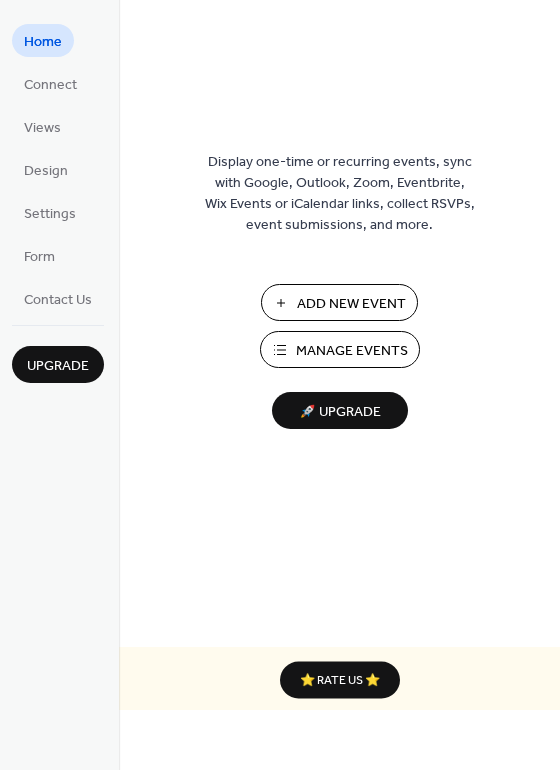 click on "Manage Events" at bounding box center [352, 351] 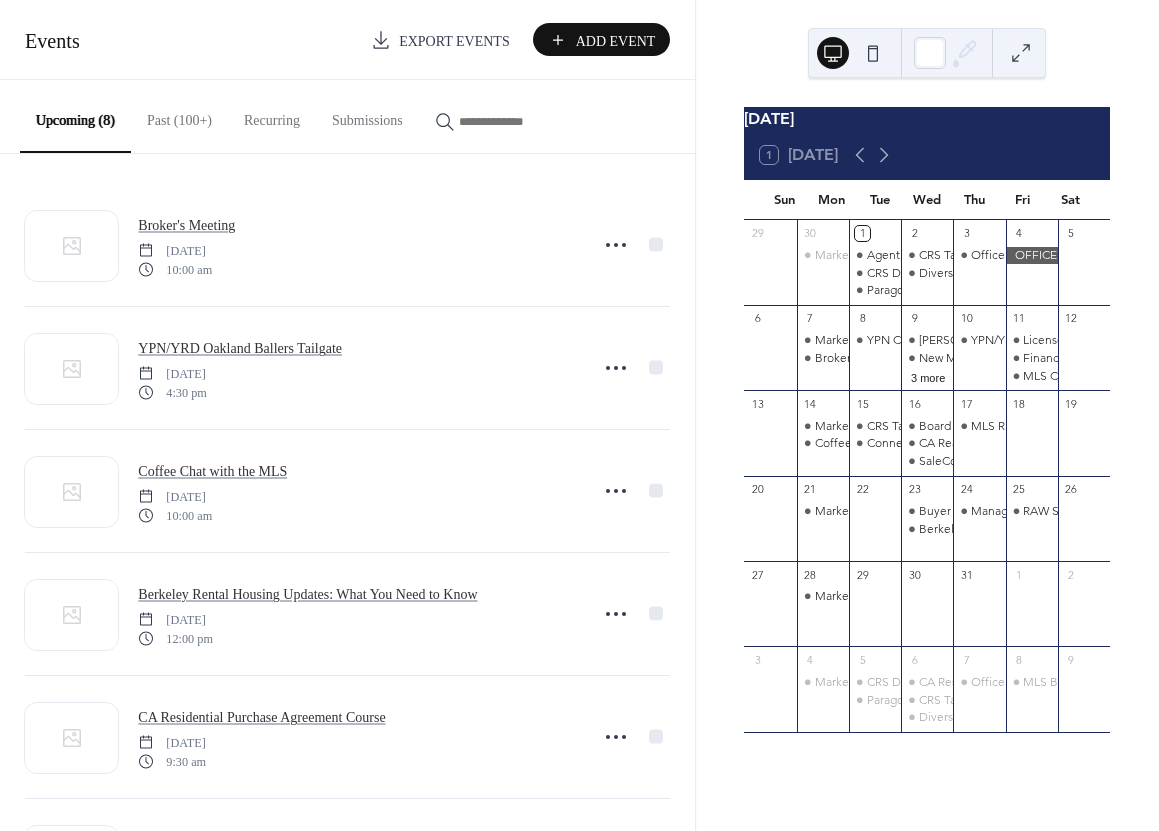 scroll, scrollTop: 0, scrollLeft: 0, axis: both 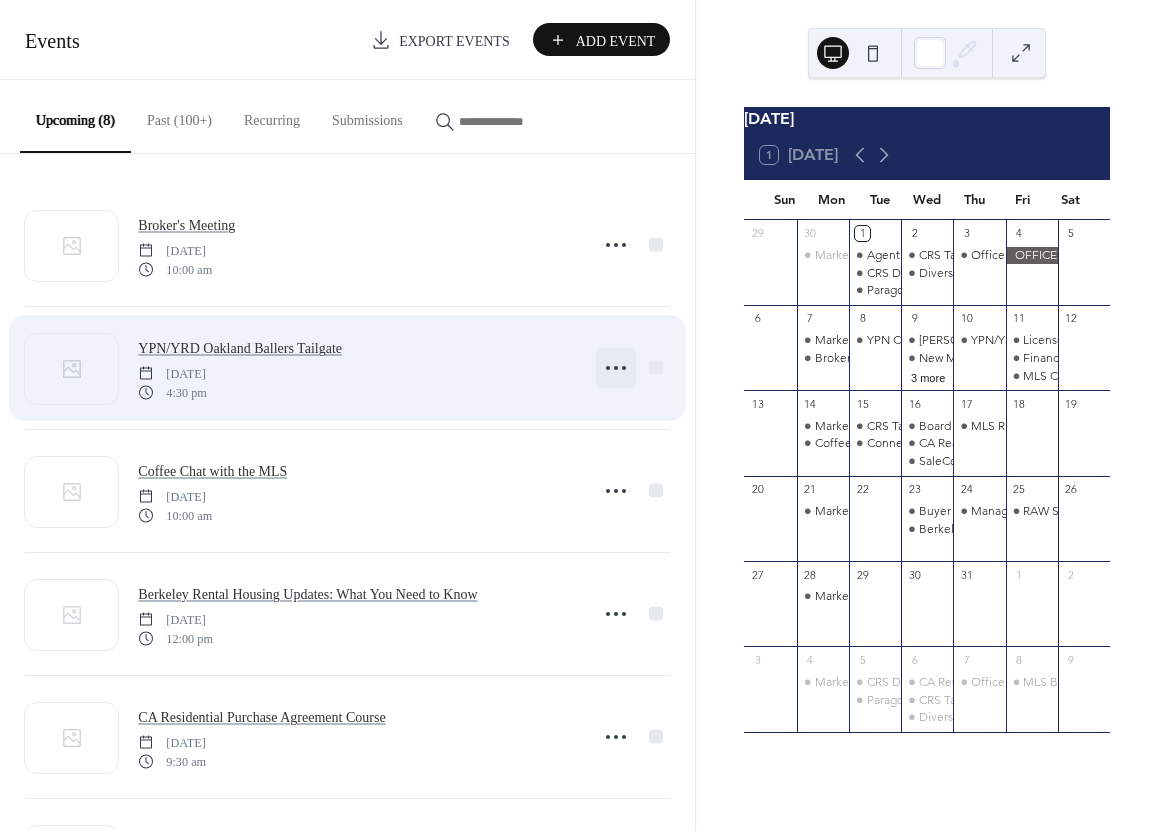 click 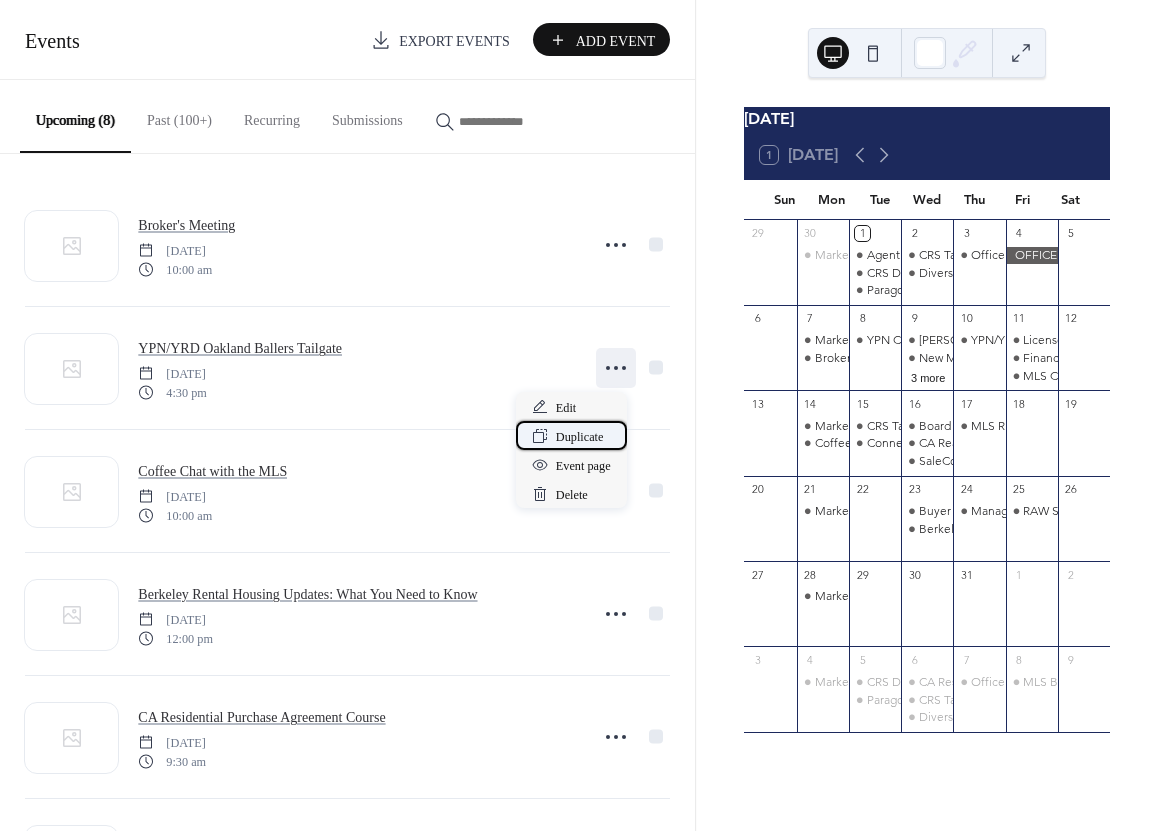 click on "Duplicate" at bounding box center [580, 437] 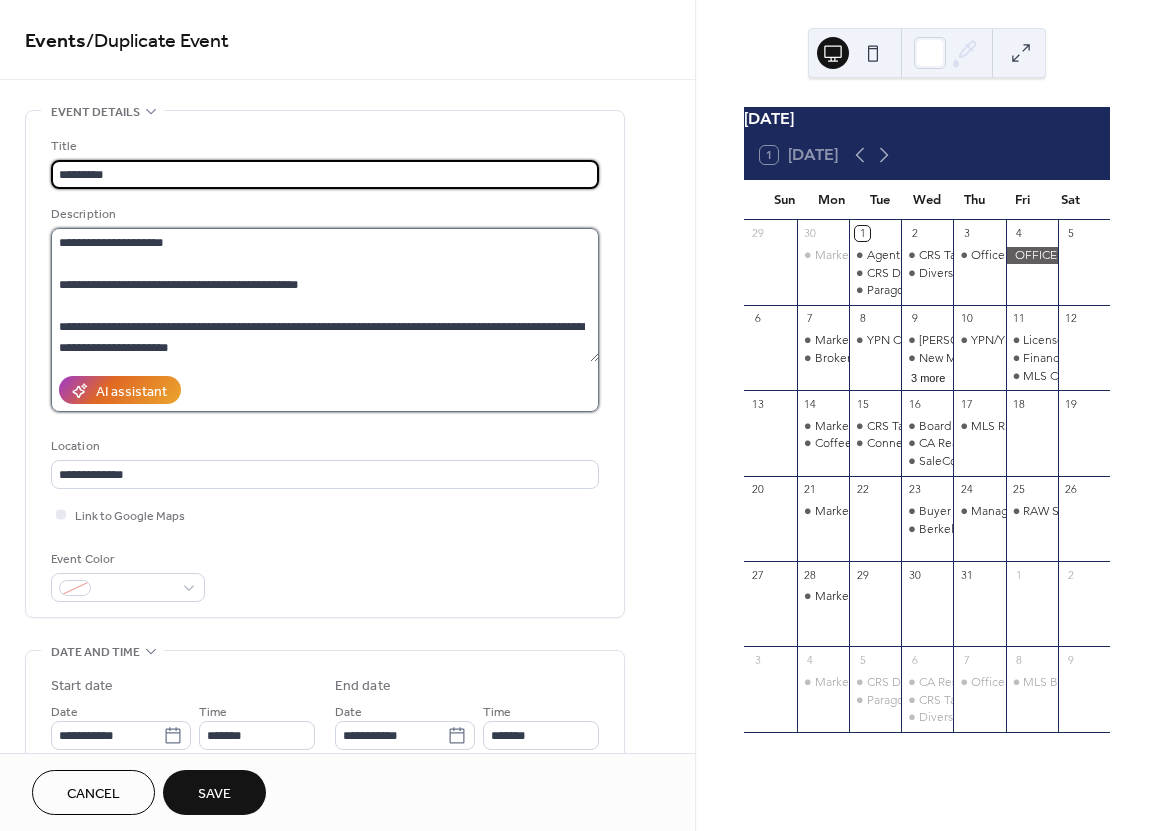 click on "**********" at bounding box center [325, 295] 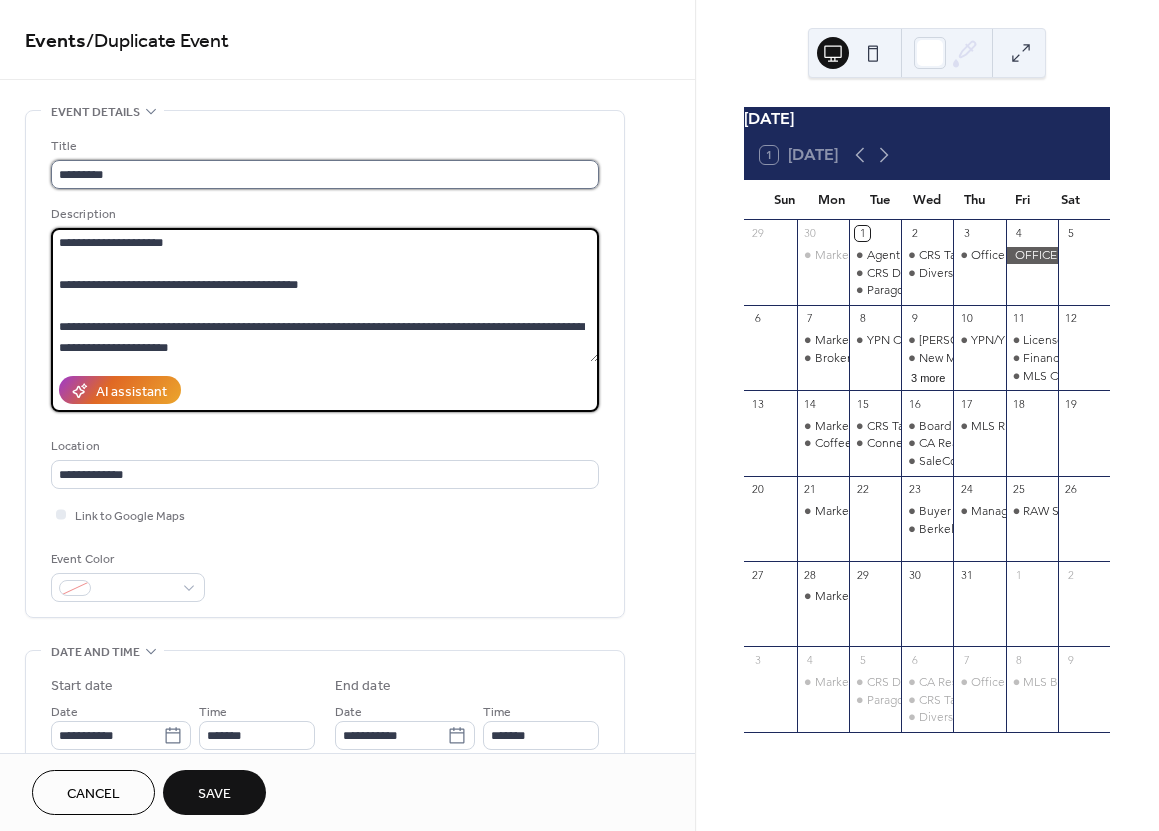 click on "*********" at bounding box center [325, 174] 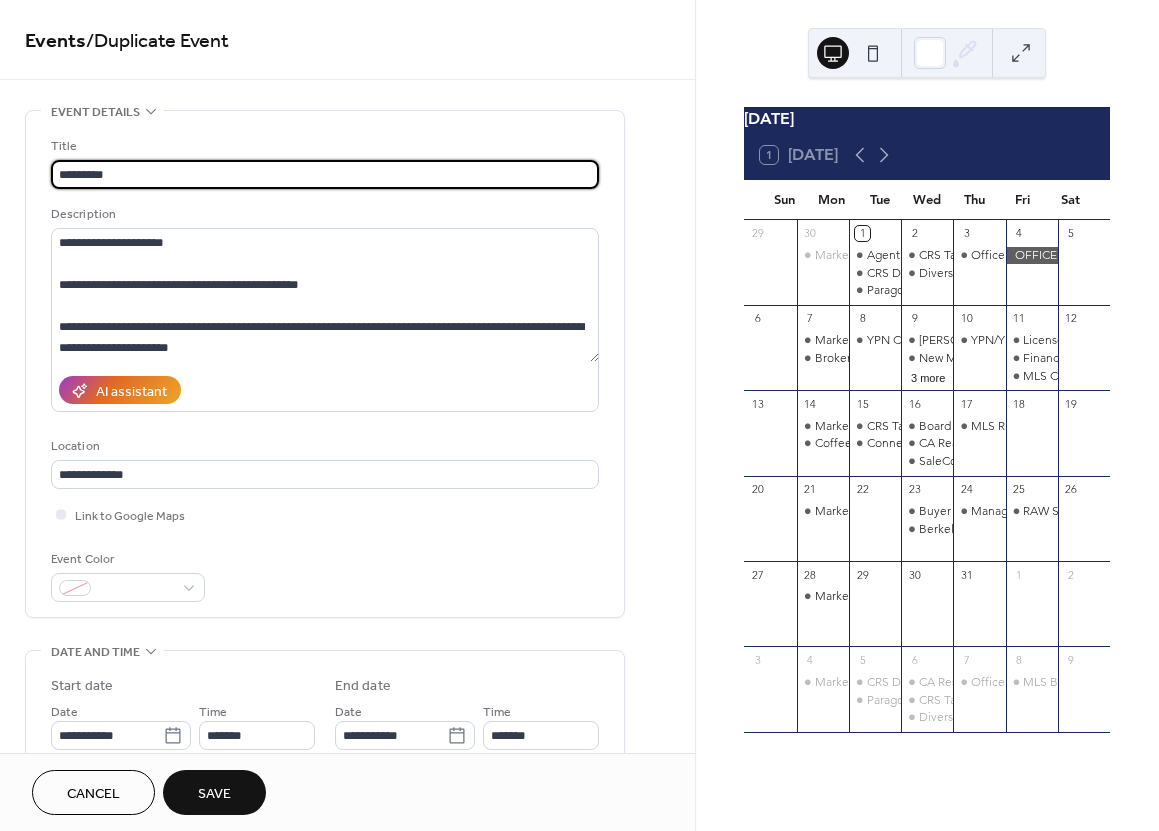 click on "*********" at bounding box center (325, 174) 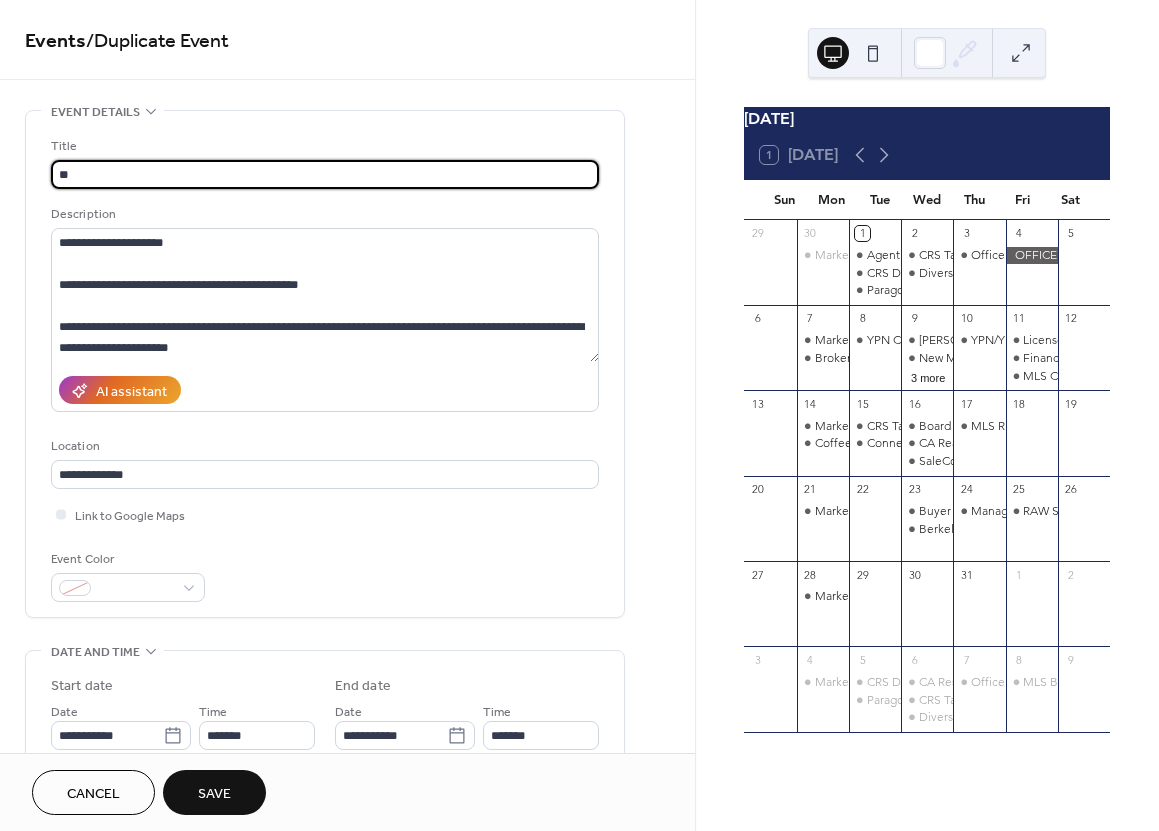 type on "*" 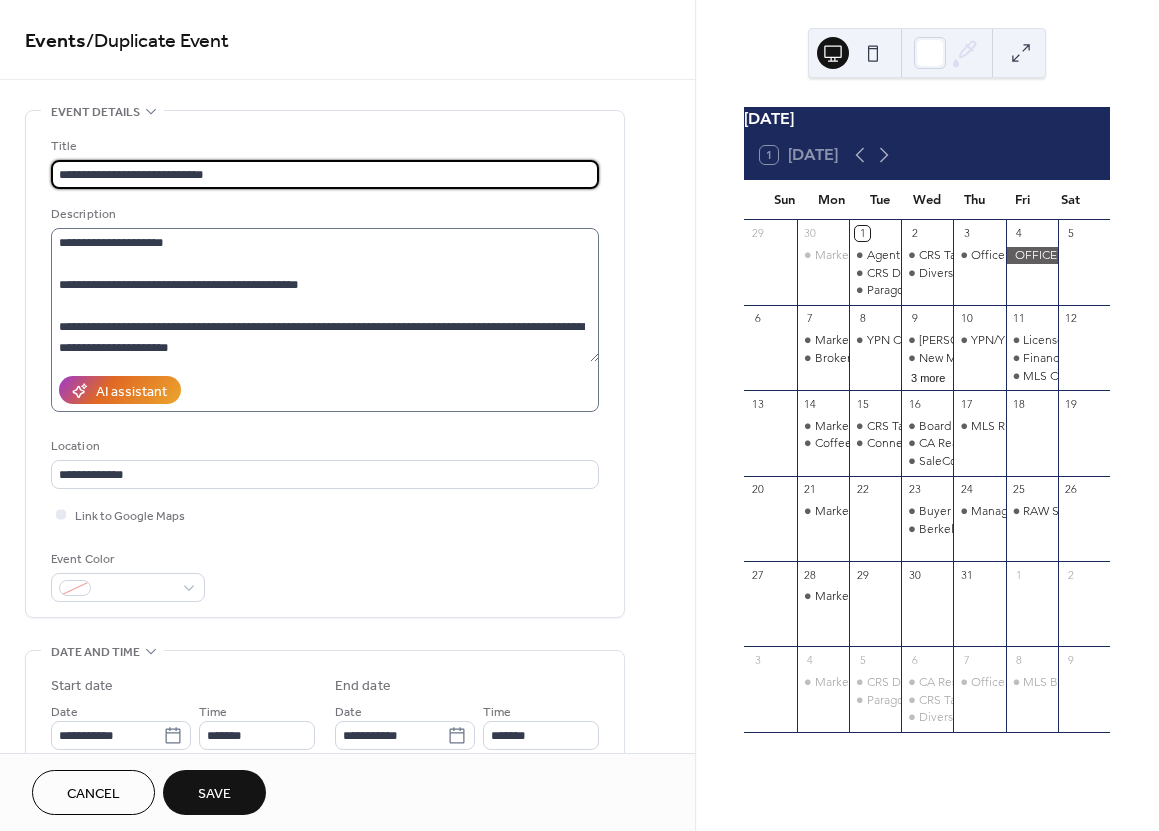 type on "**********" 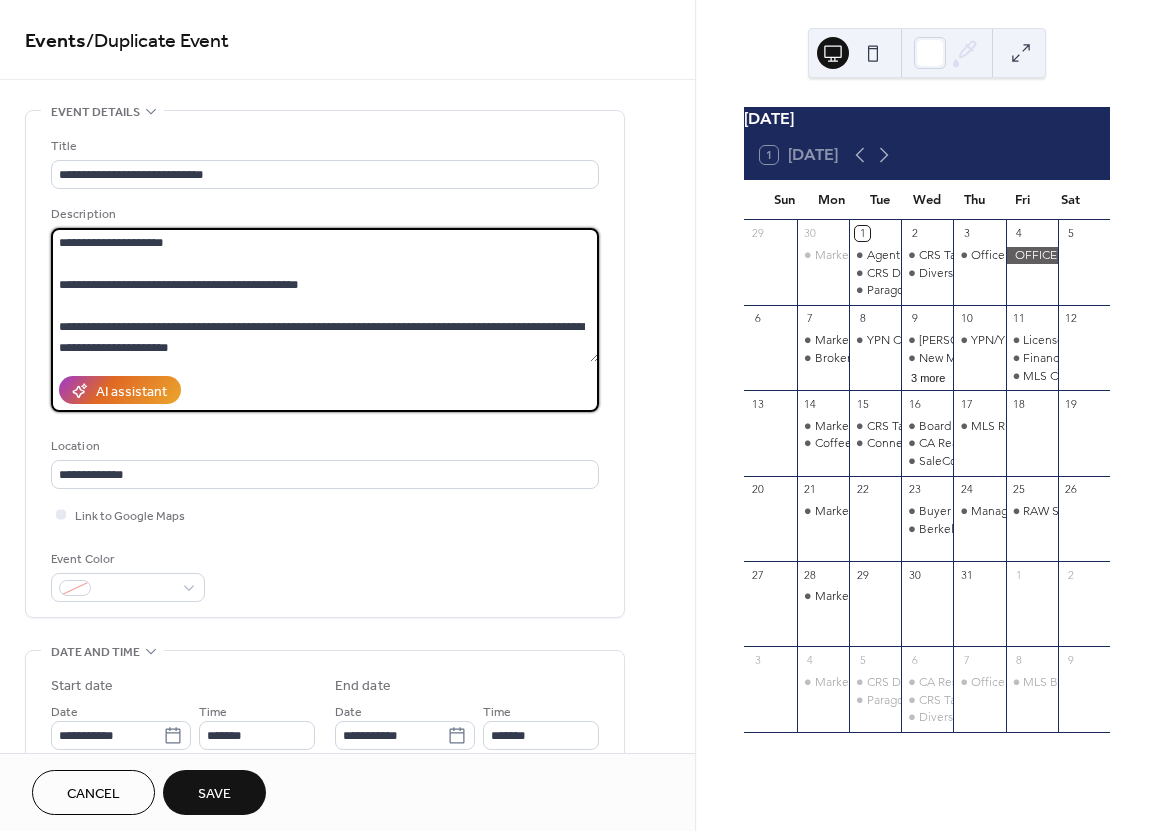 click on "**********" at bounding box center [325, 295] 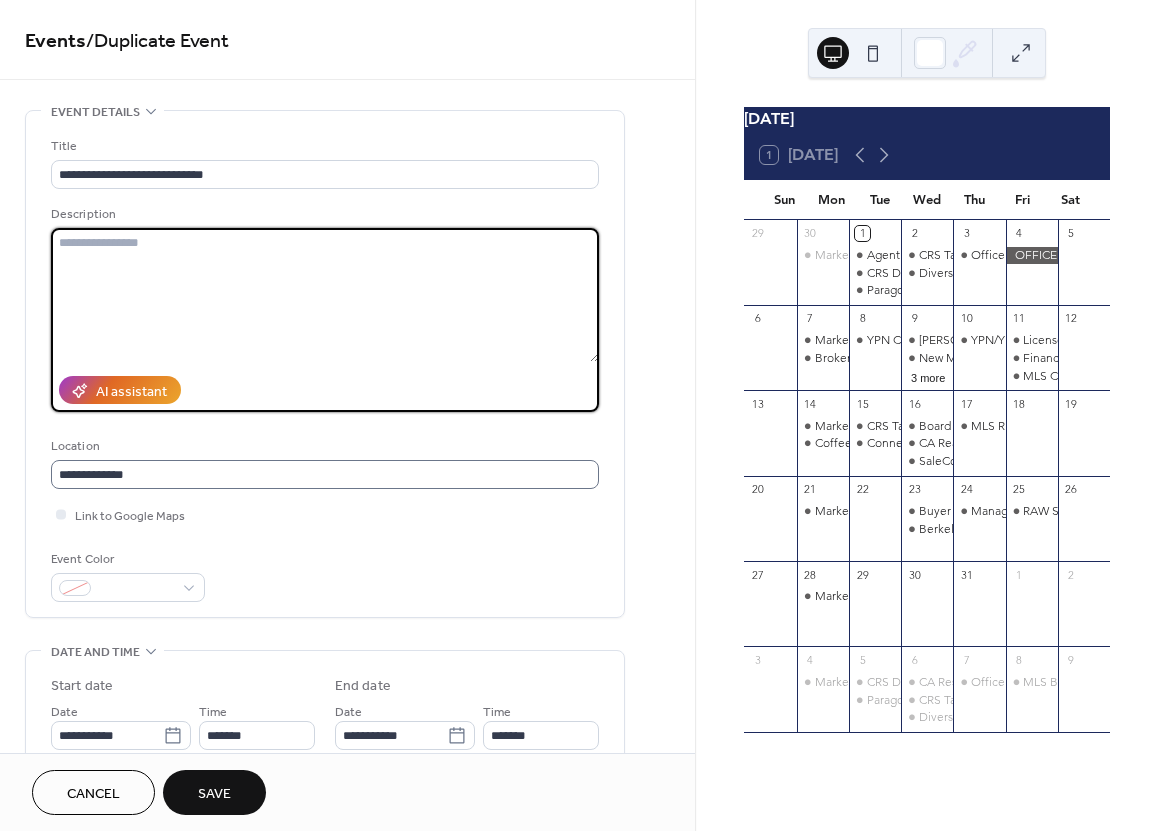 type 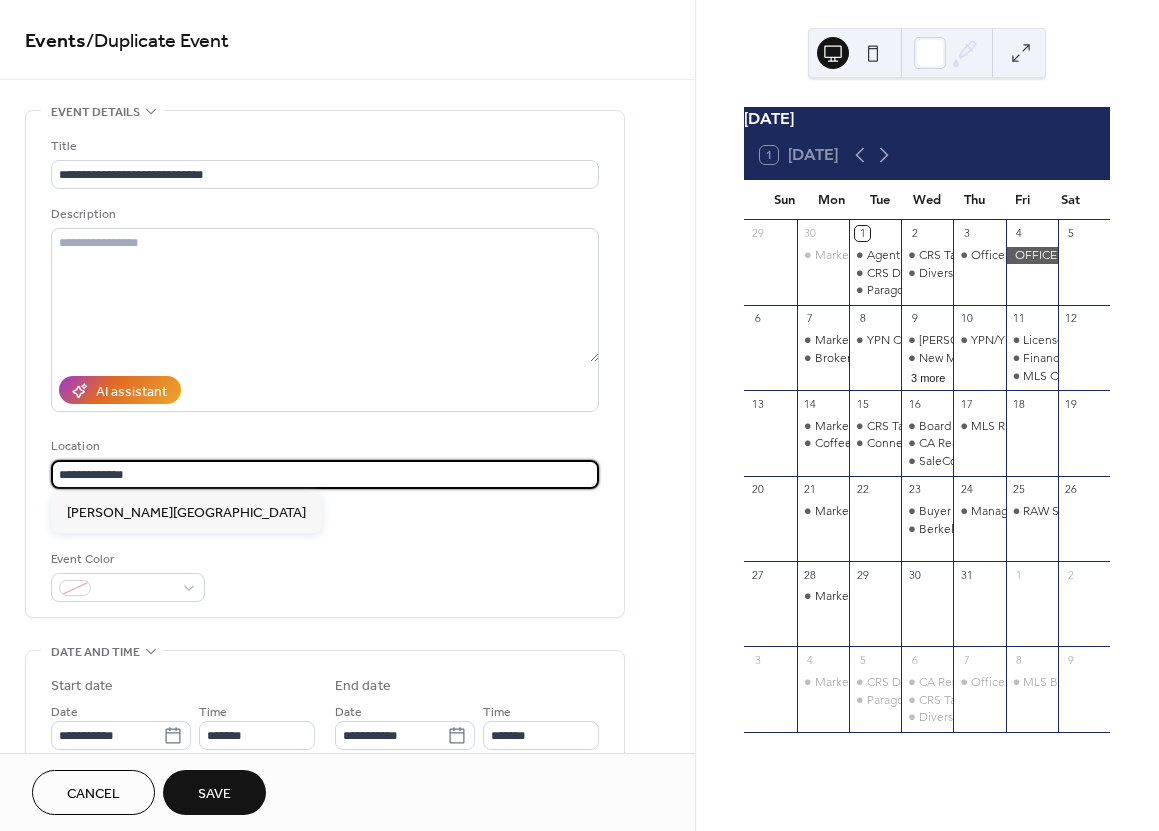 drag, startPoint x: 153, startPoint y: 471, endPoint x: 17, endPoint y: 456, distance: 136.8247 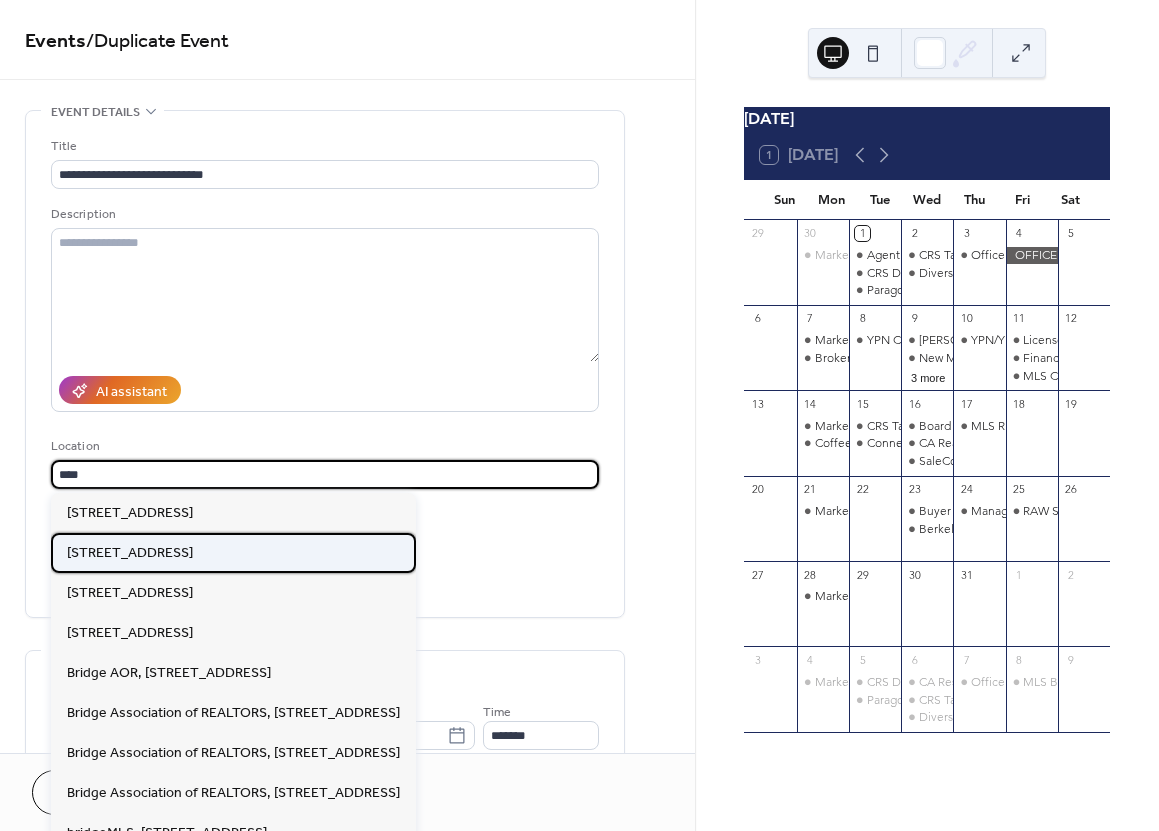 click on "[STREET_ADDRESS]" at bounding box center [130, 553] 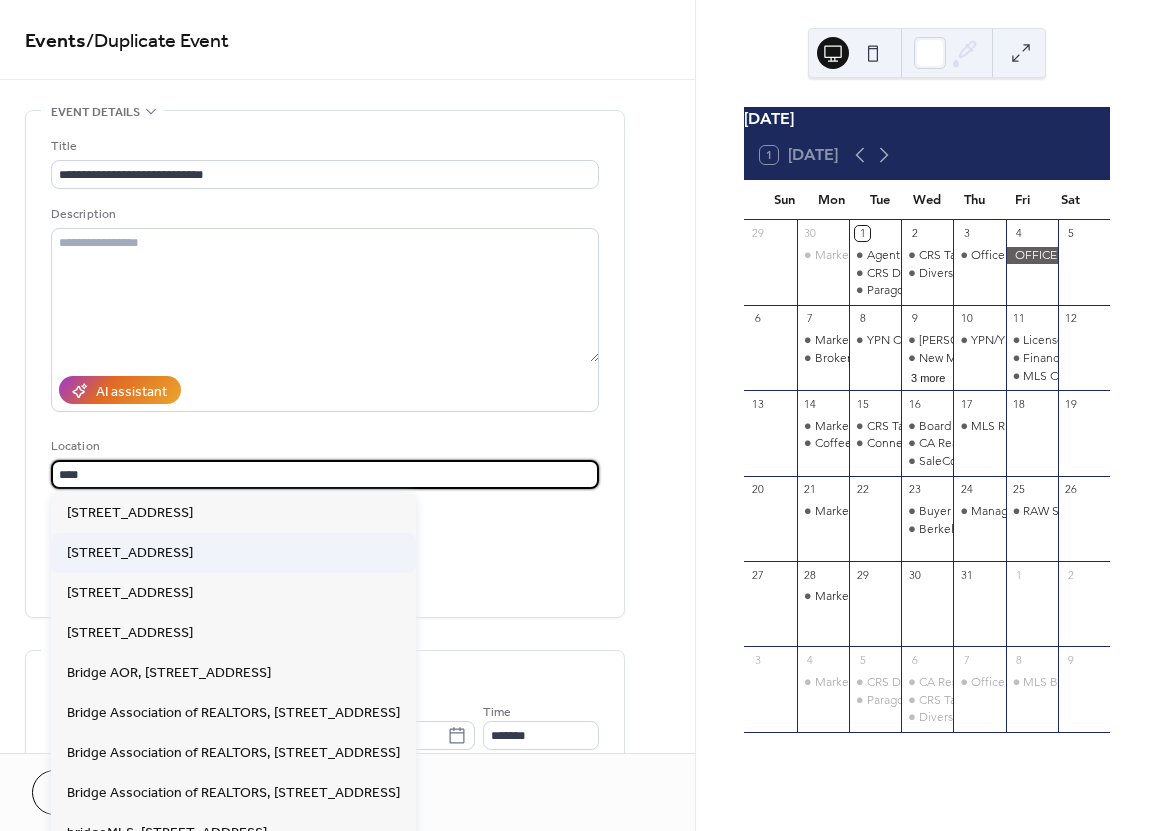 type on "**********" 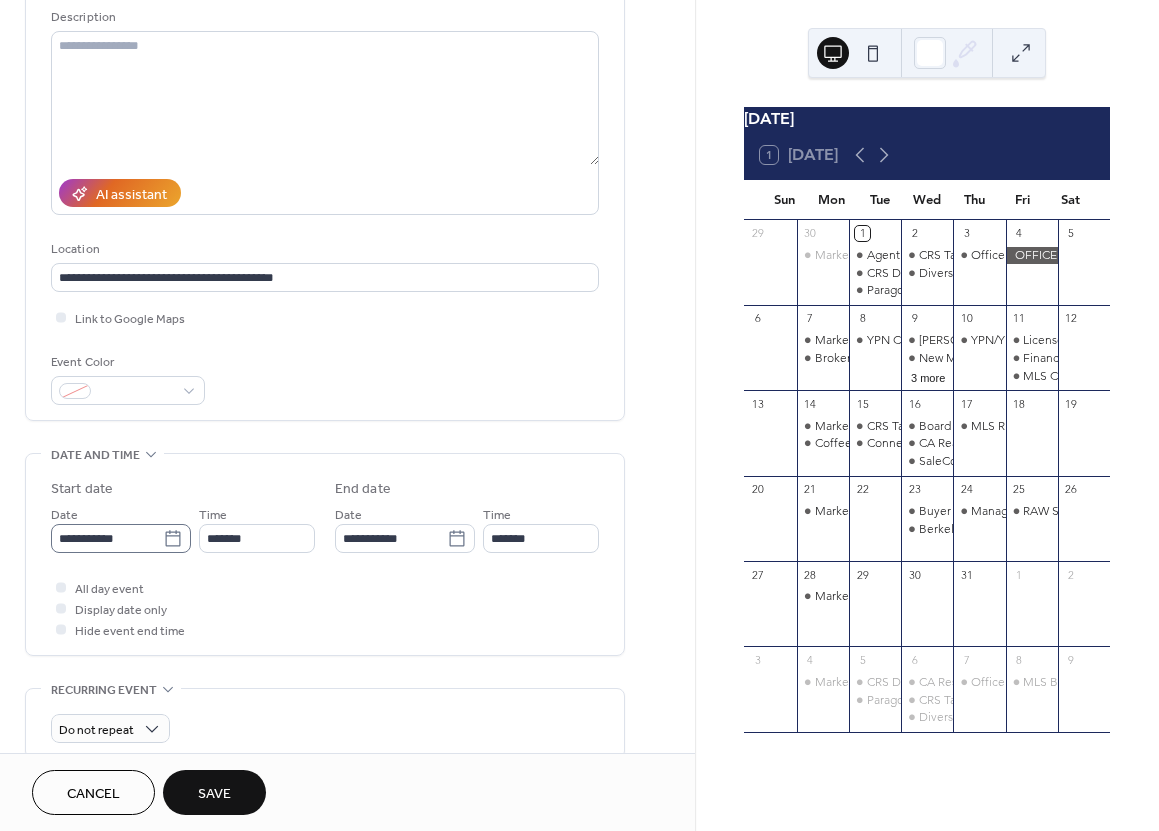 click 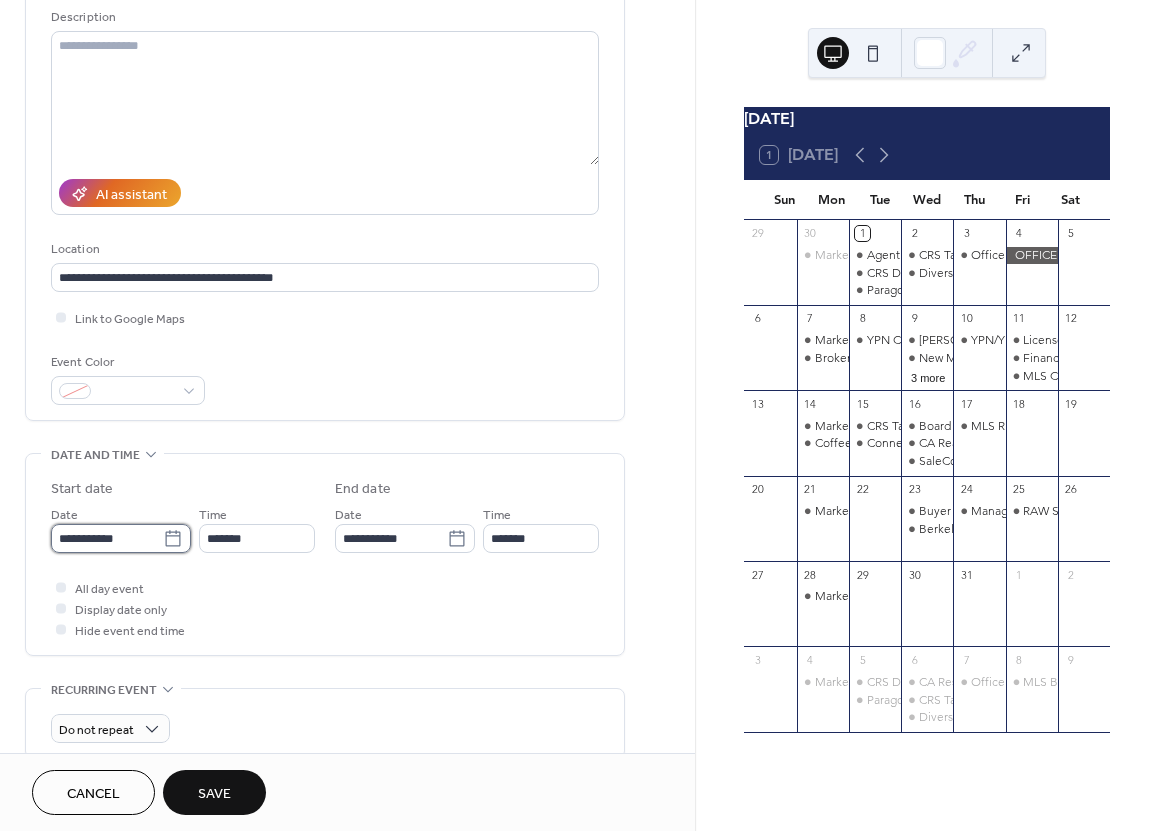 click on "**********" at bounding box center (107, 538) 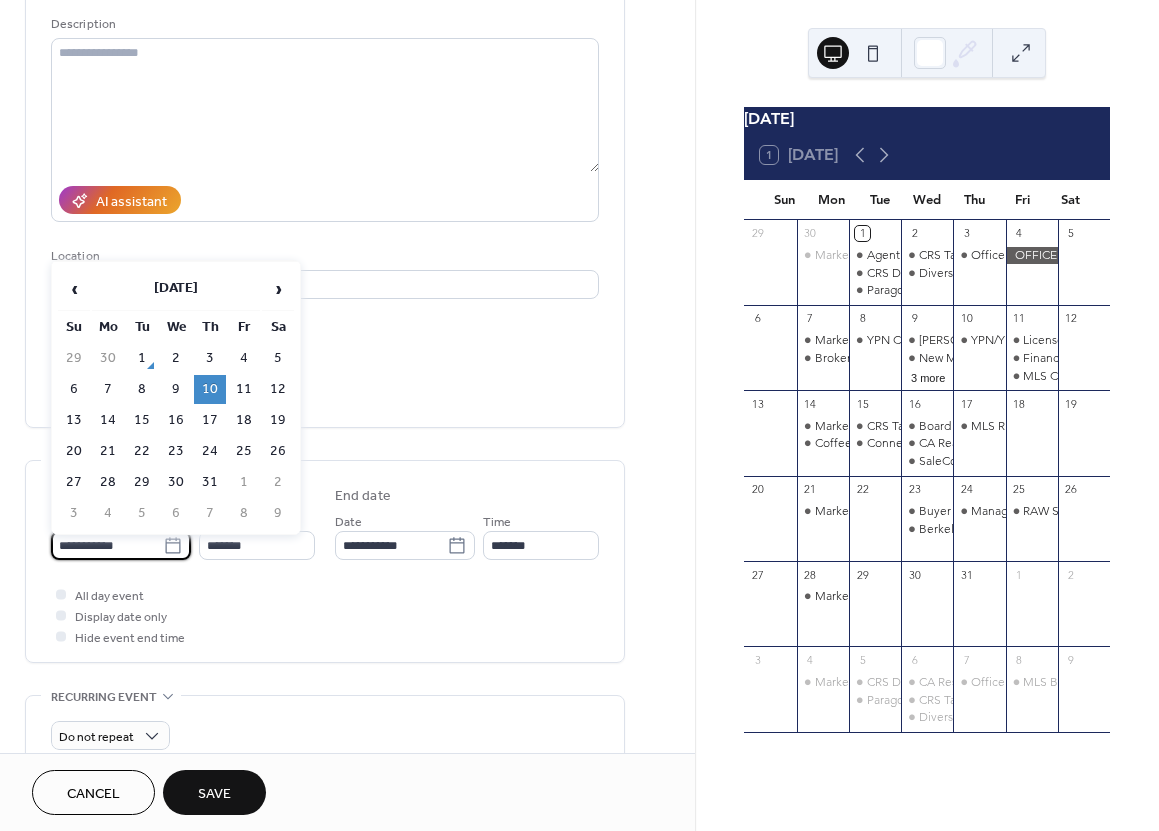 scroll, scrollTop: 192, scrollLeft: 0, axis: vertical 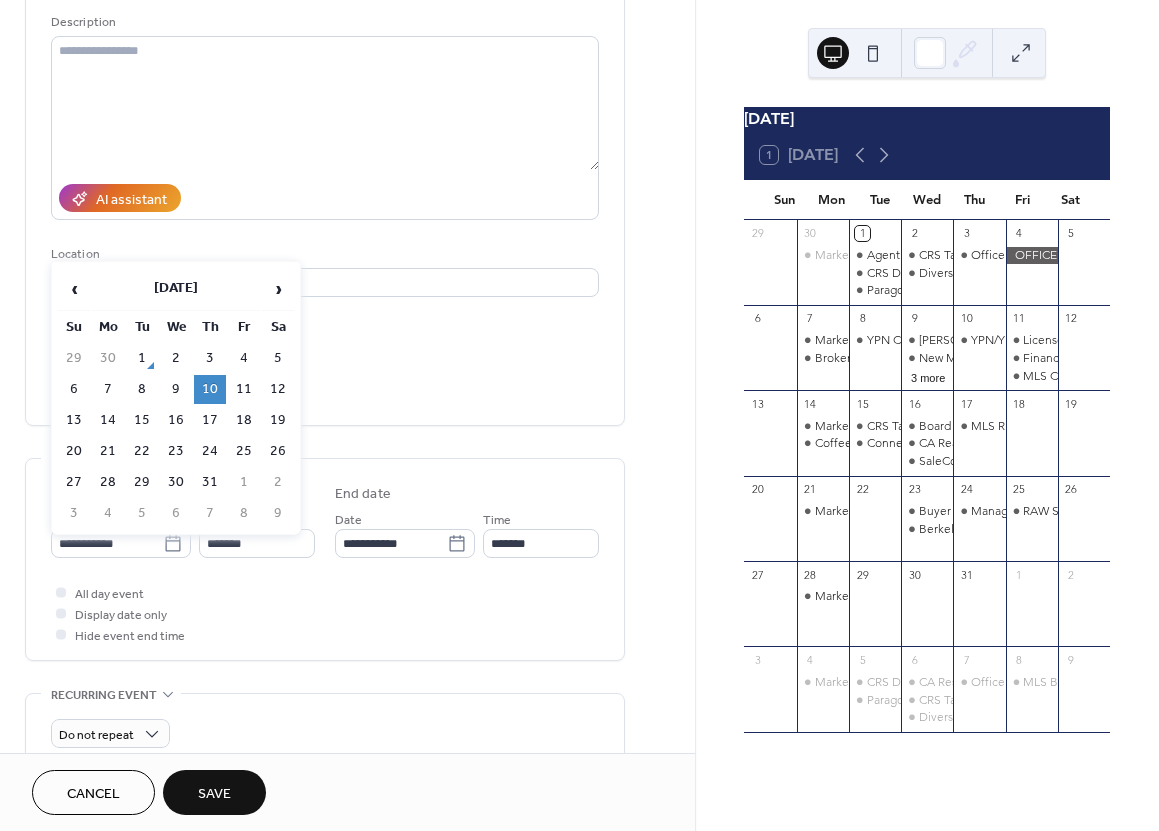 click on "17" at bounding box center (210, 420) 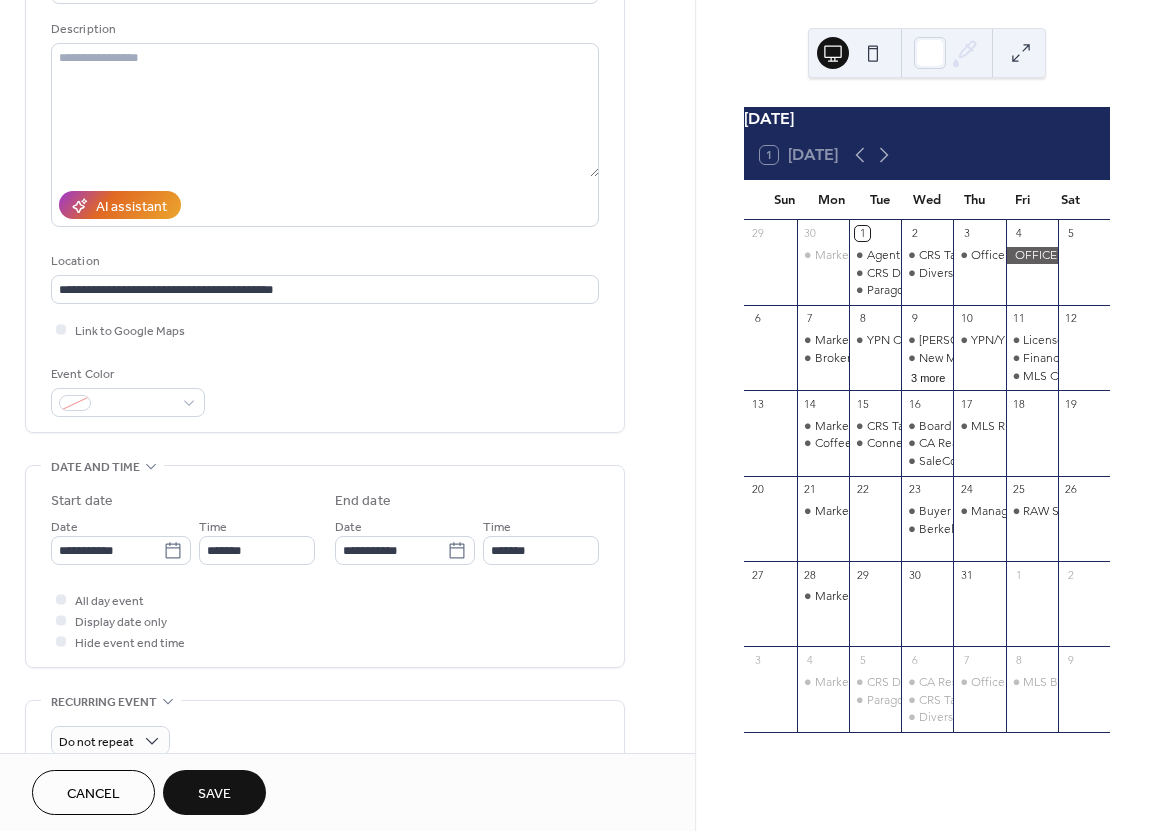 scroll, scrollTop: 186, scrollLeft: 0, axis: vertical 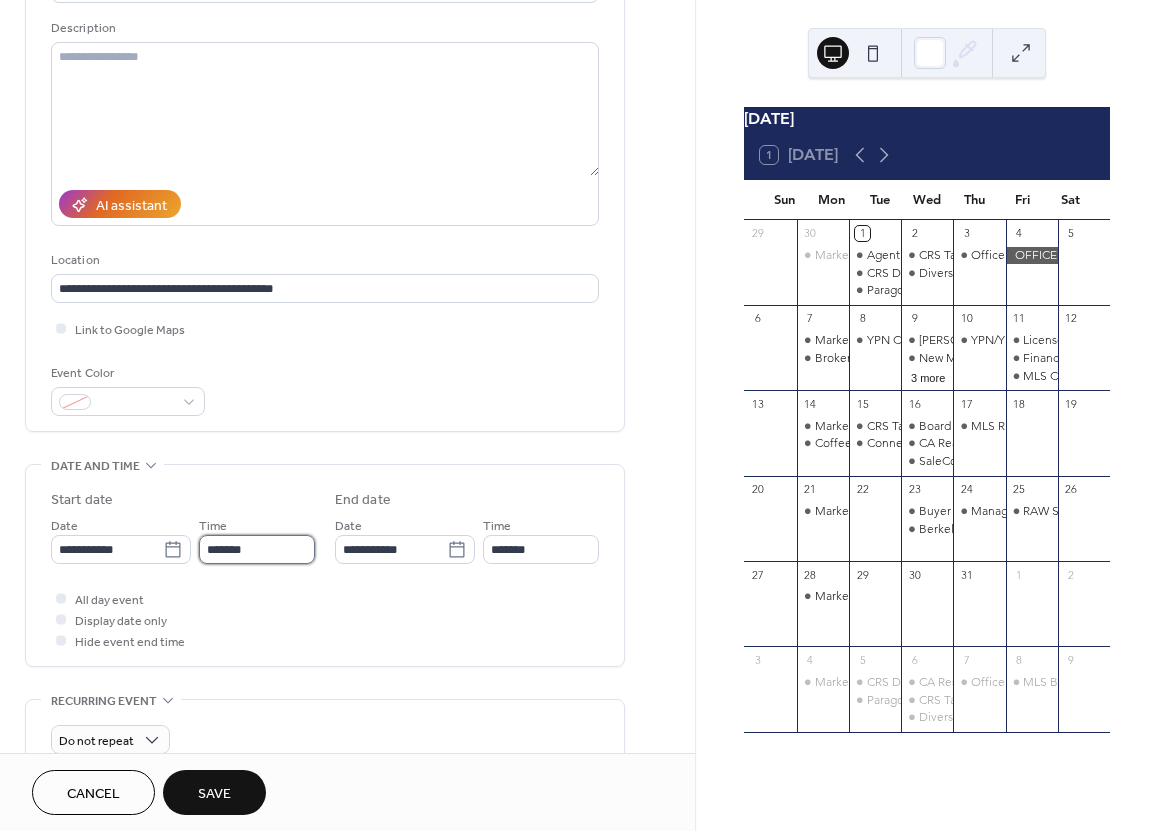 click on "*******" at bounding box center (257, 549) 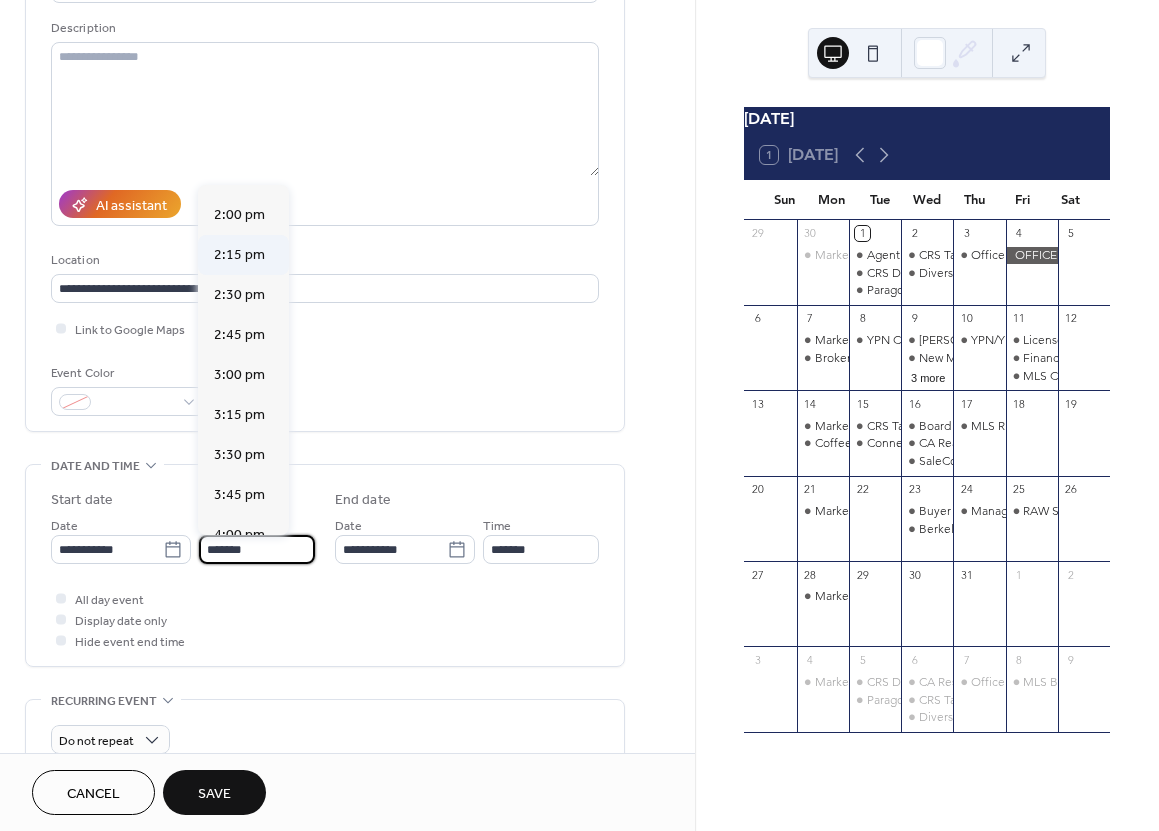 scroll, scrollTop: 2201, scrollLeft: 0, axis: vertical 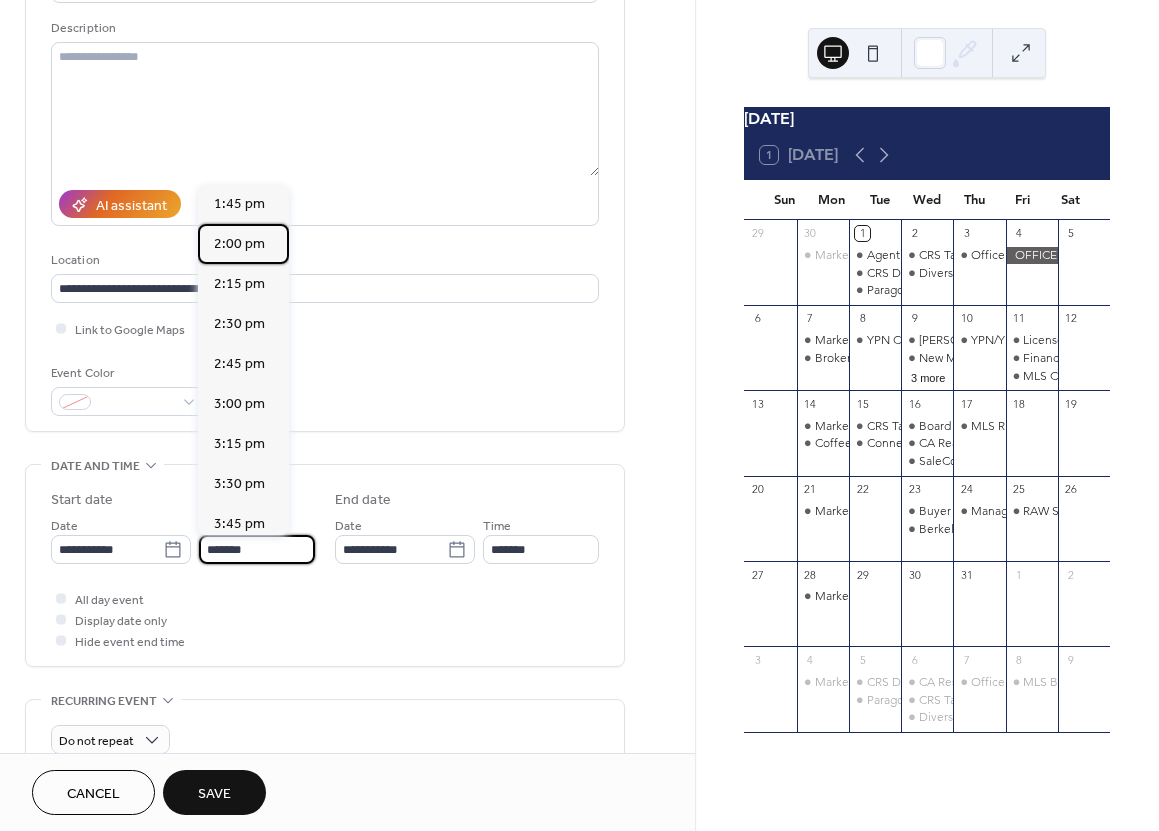click on "2:00 pm" at bounding box center [239, 244] 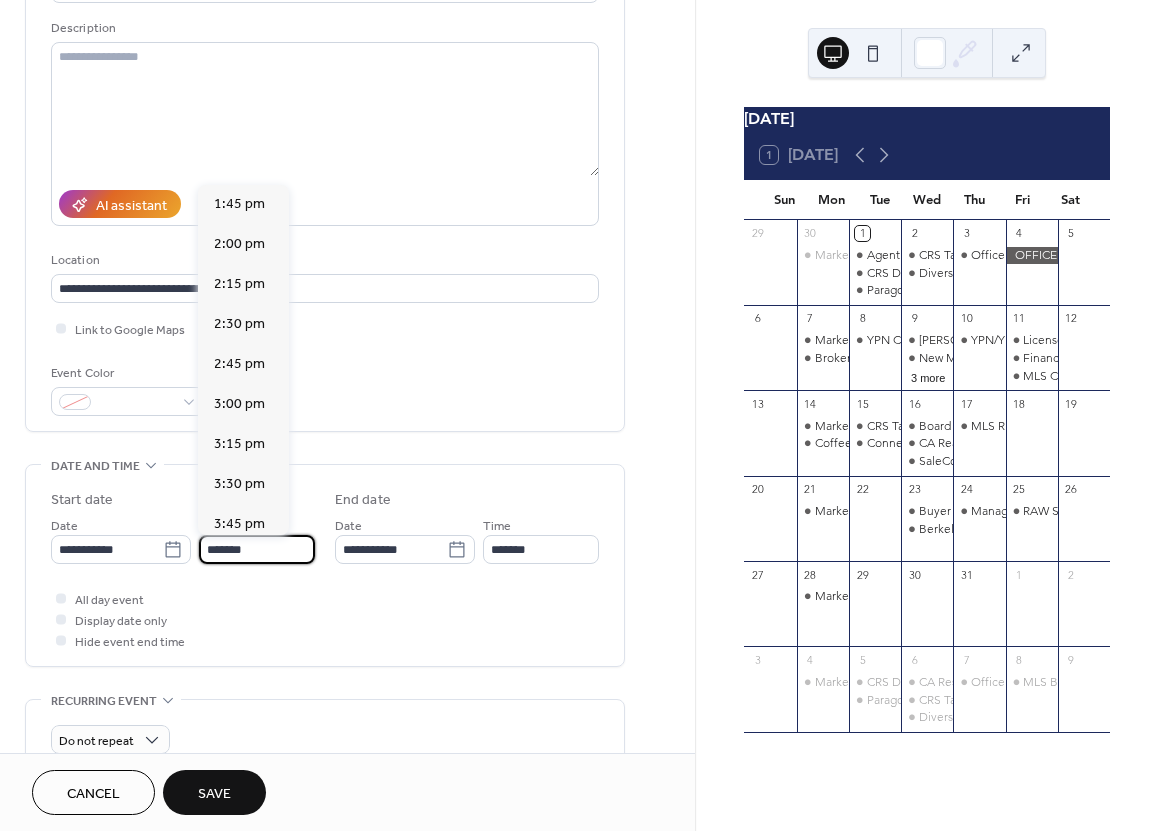 type on "*******" 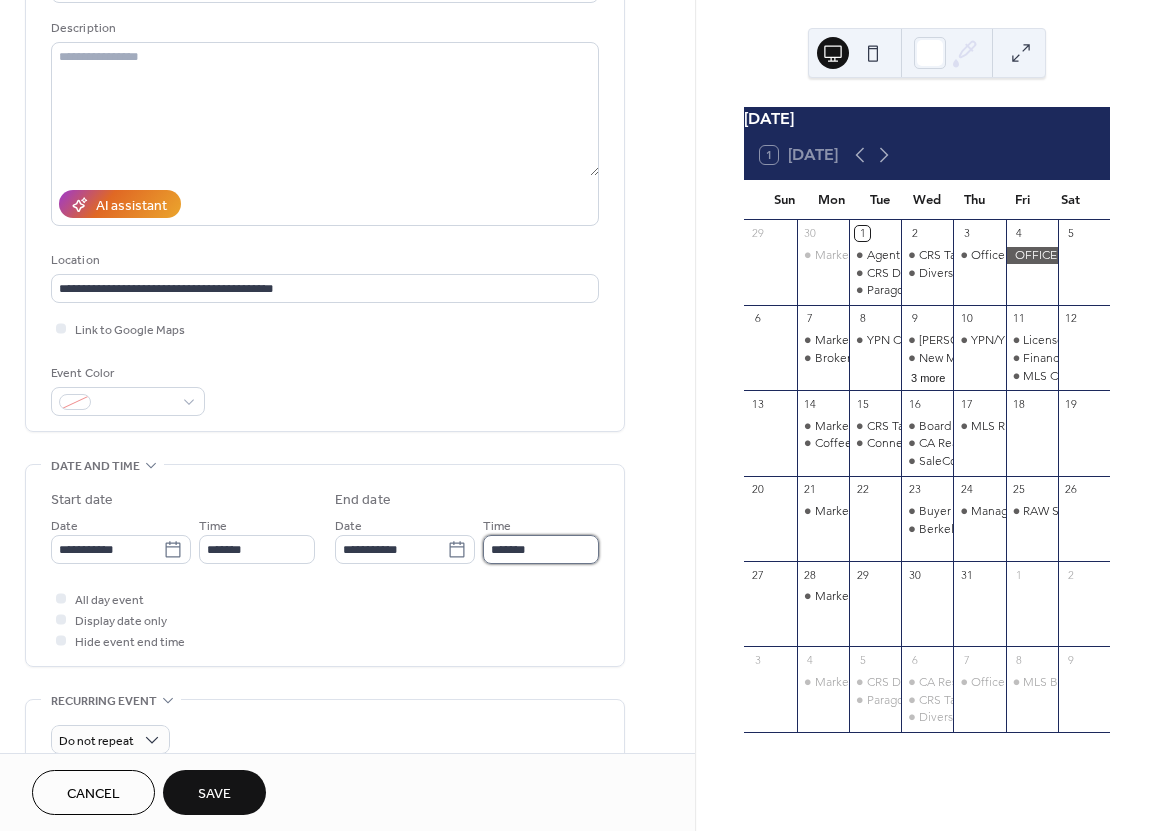 click on "*******" at bounding box center [541, 549] 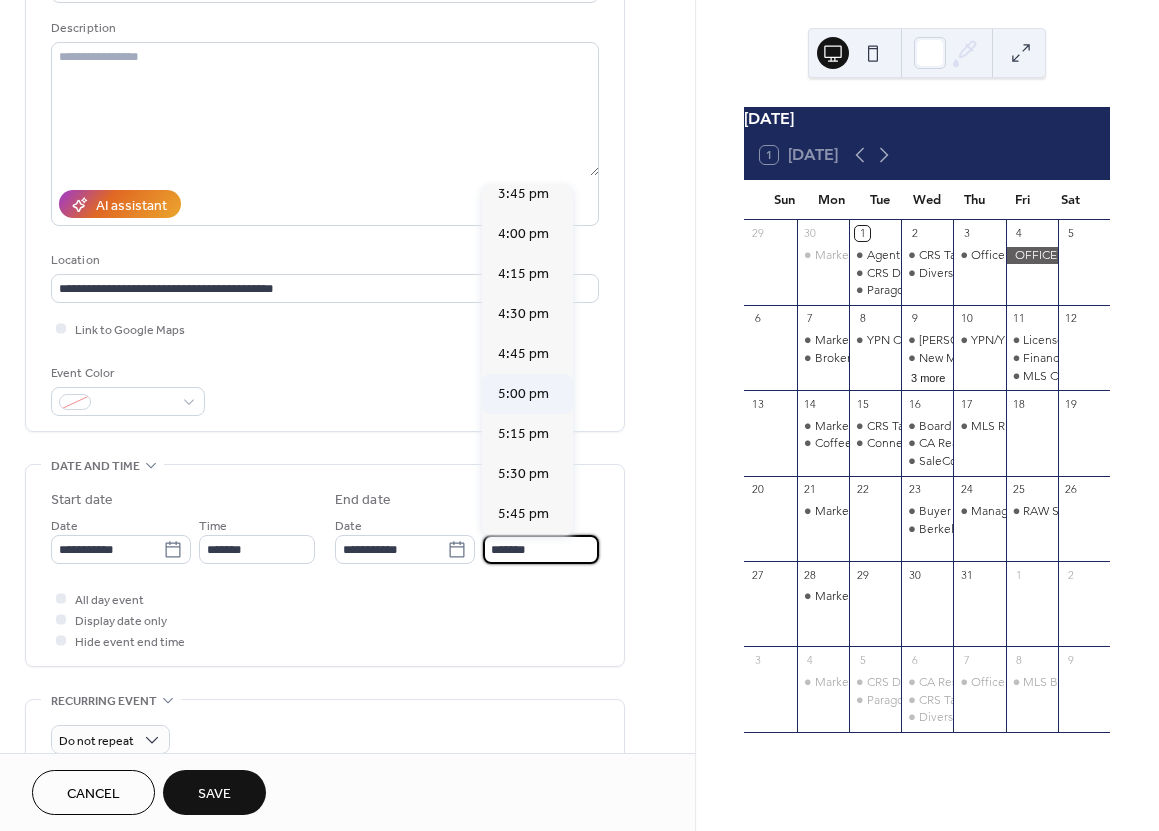 scroll, scrollTop: 238, scrollLeft: 0, axis: vertical 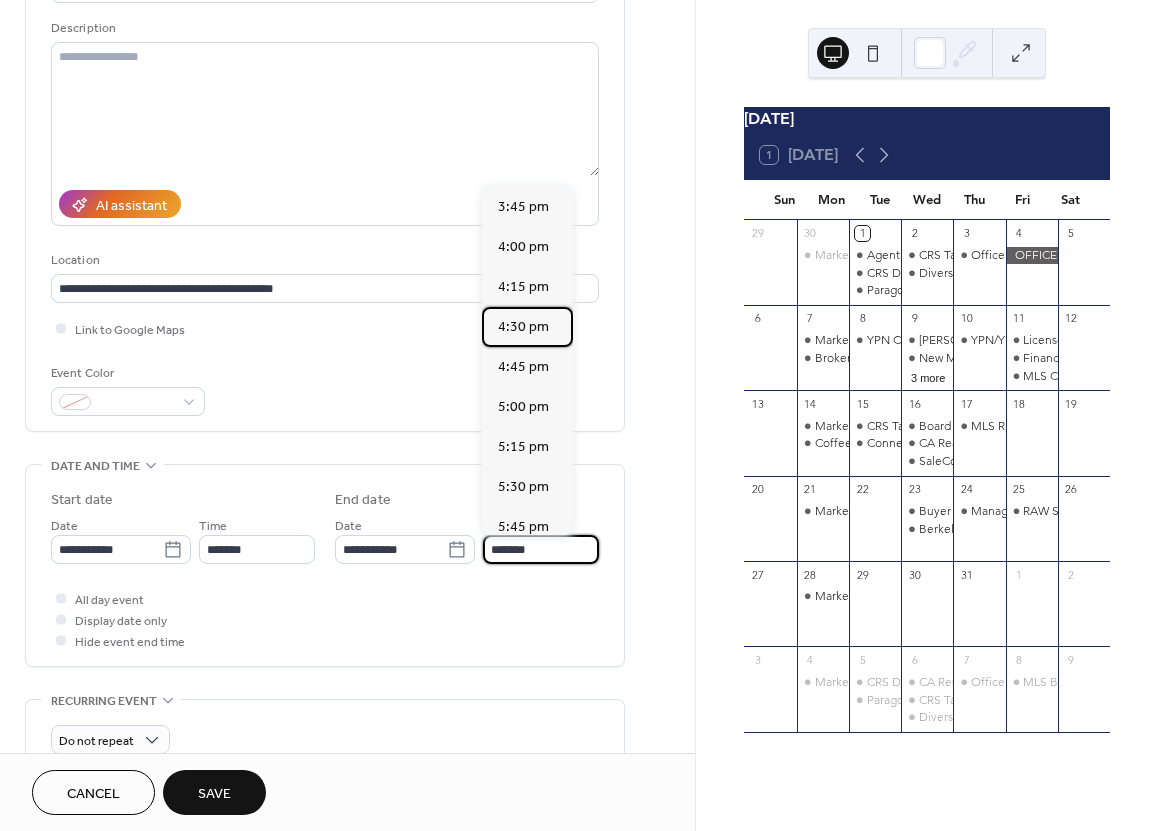 click on "4:30 pm" at bounding box center [523, 327] 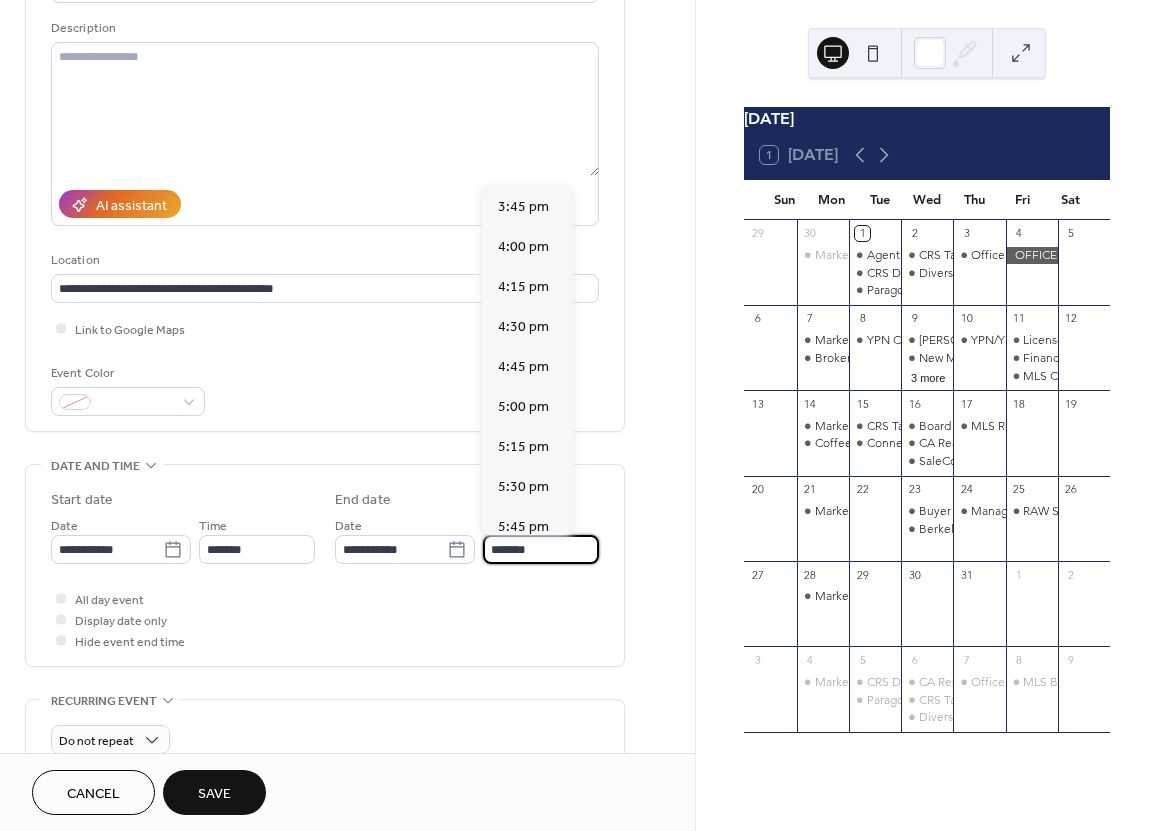type on "*******" 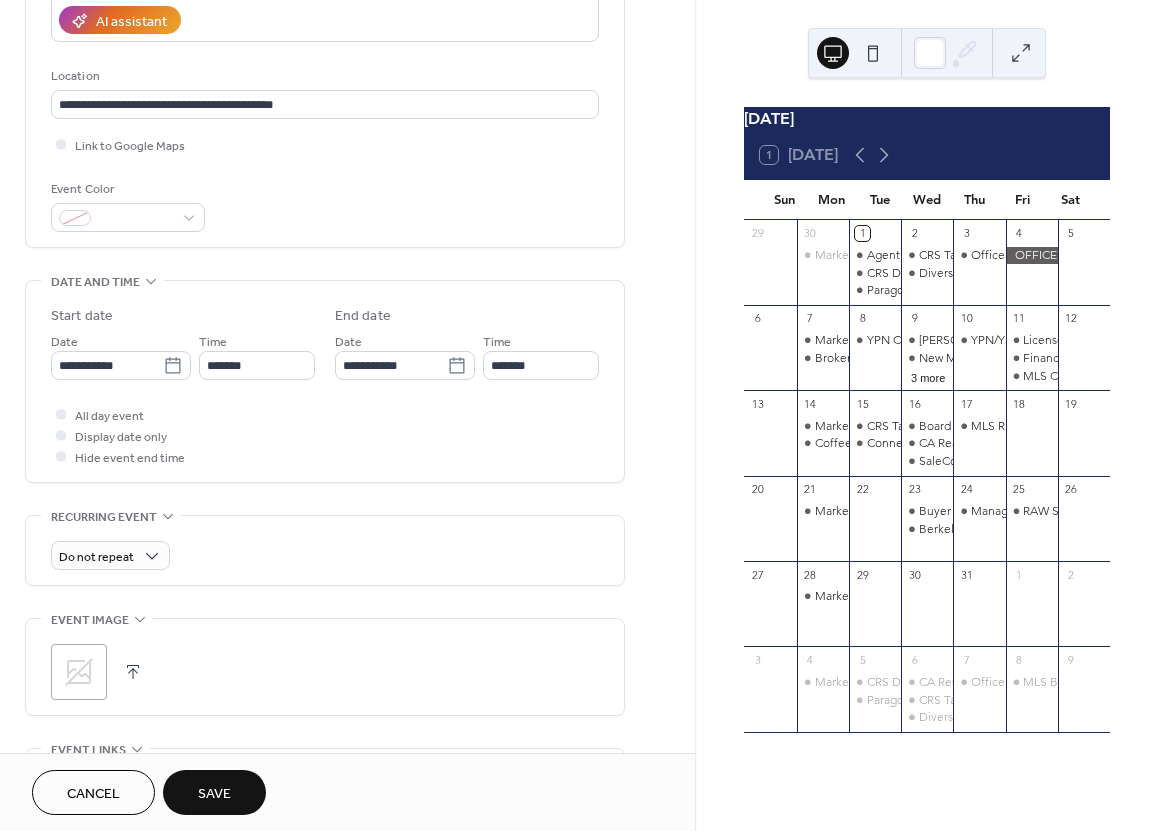 scroll, scrollTop: 511, scrollLeft: 0, axis: vertical 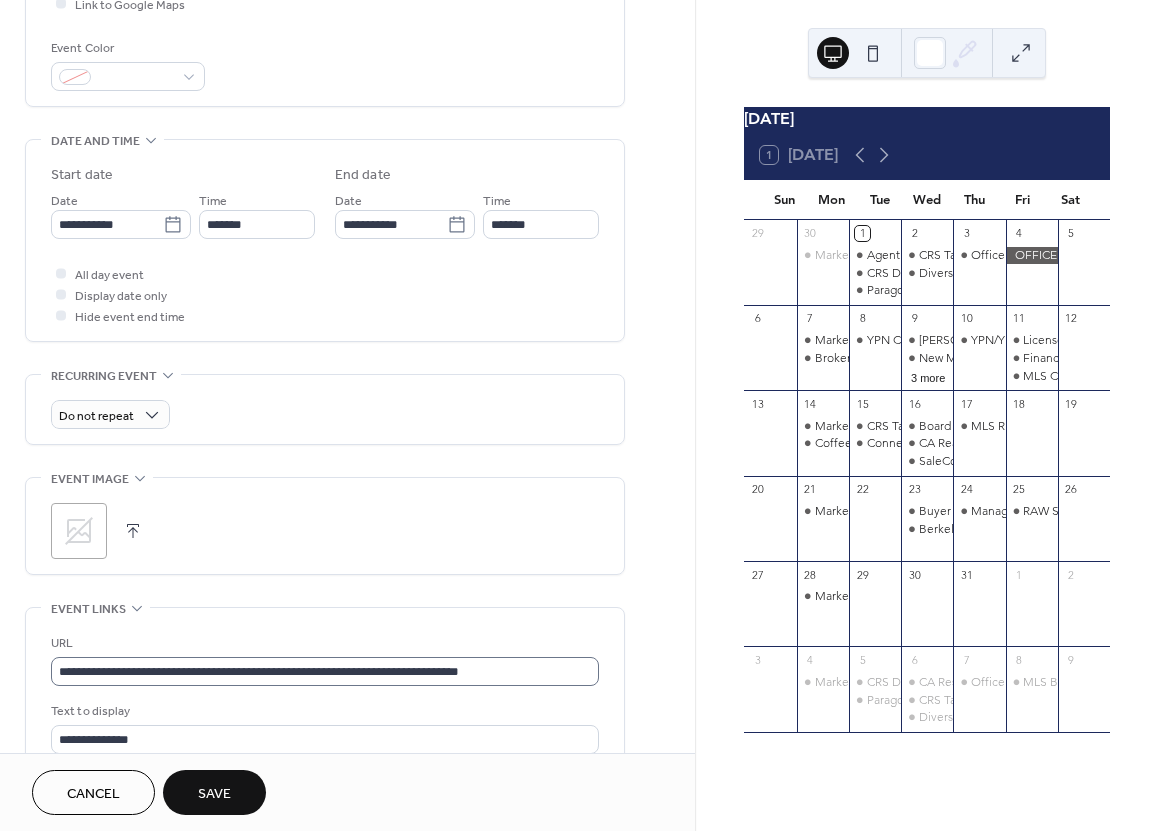 click on "**********" at bounding box center (325, 711) 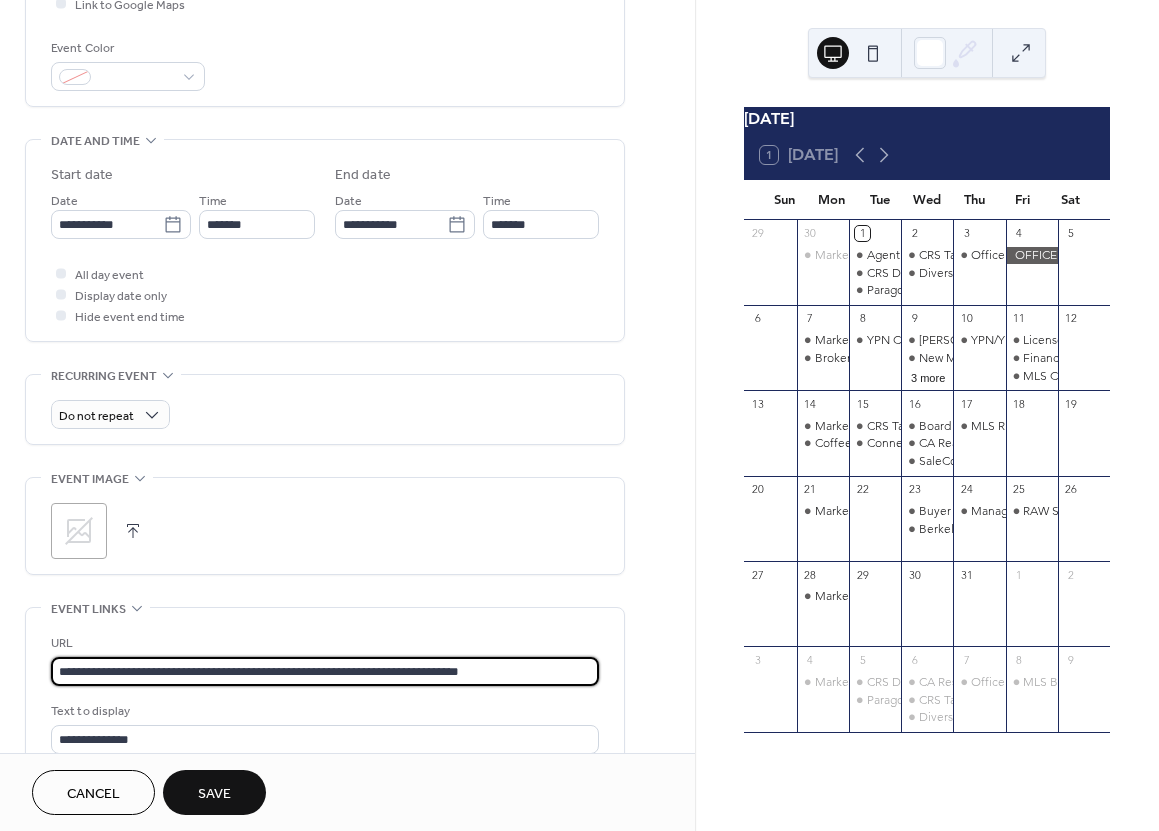 click on "**********" at bounding box center (325, 671) 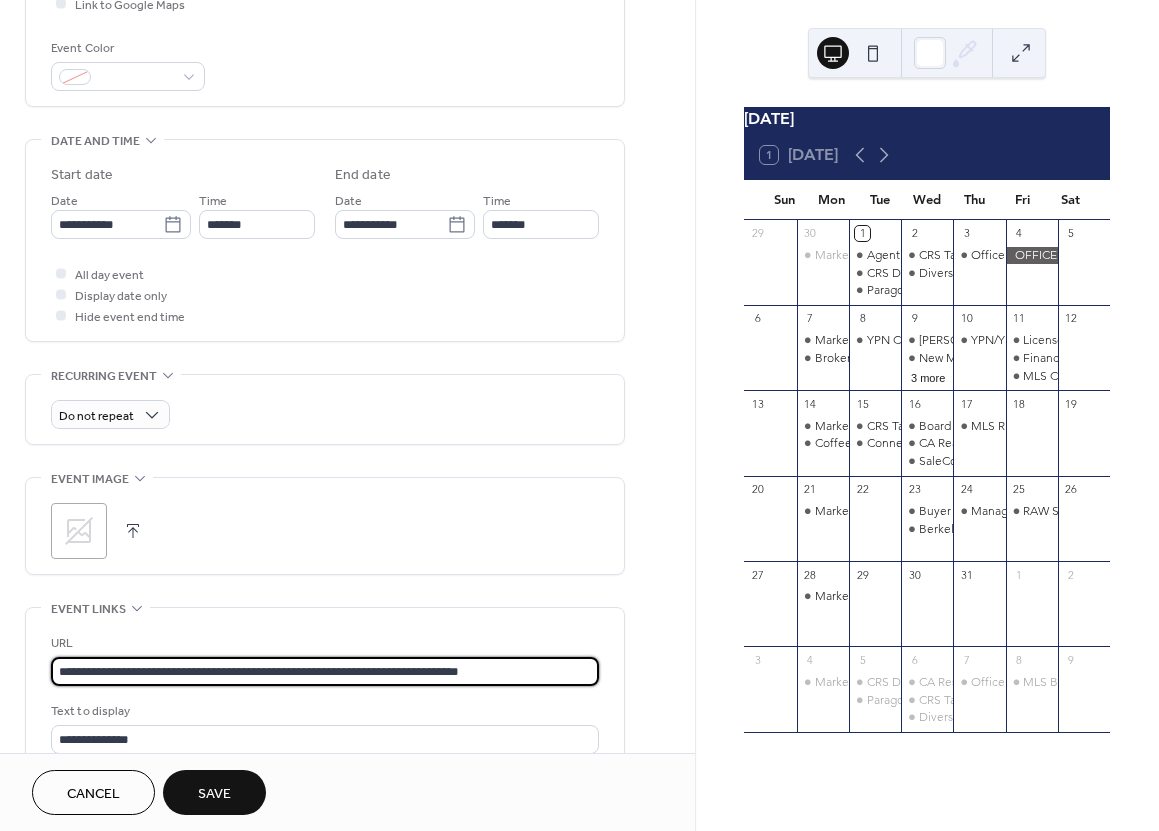 click on "**********" at bounding box center (325, 671) 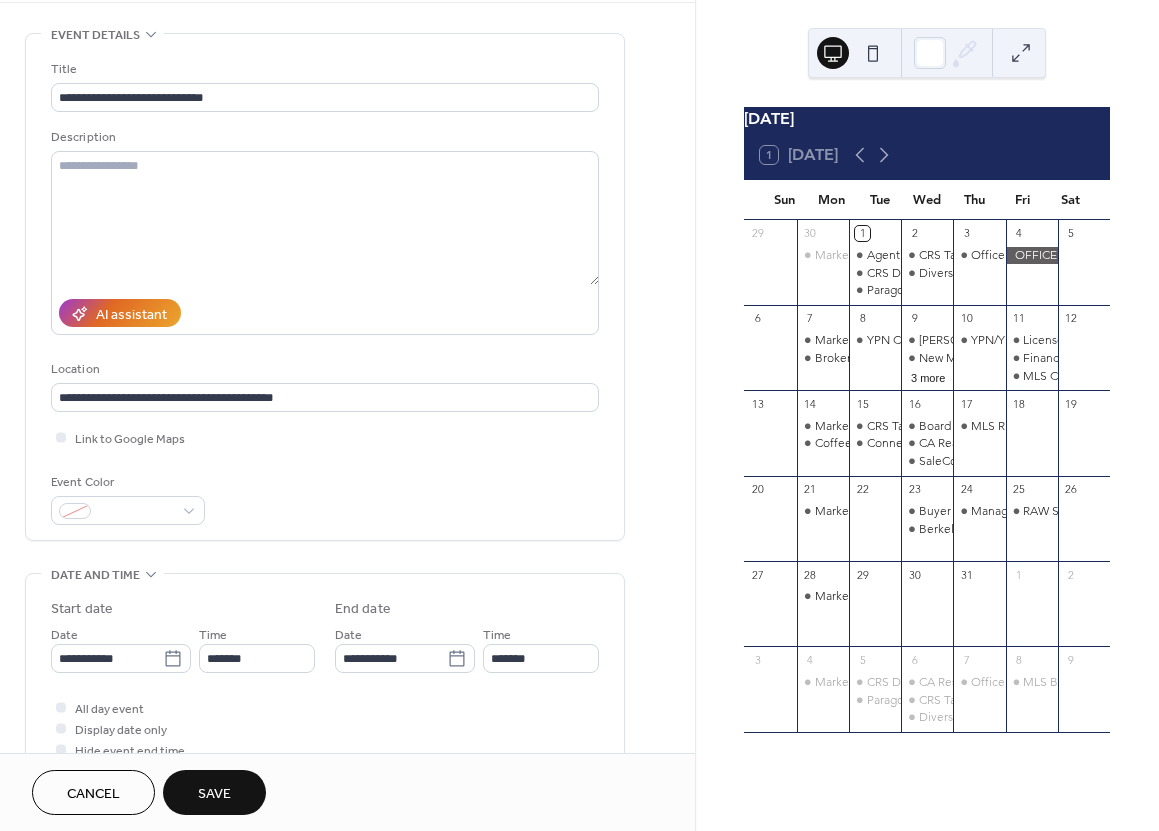 scroll, scrollTop: 0, scrollLeft: 0, axis: both 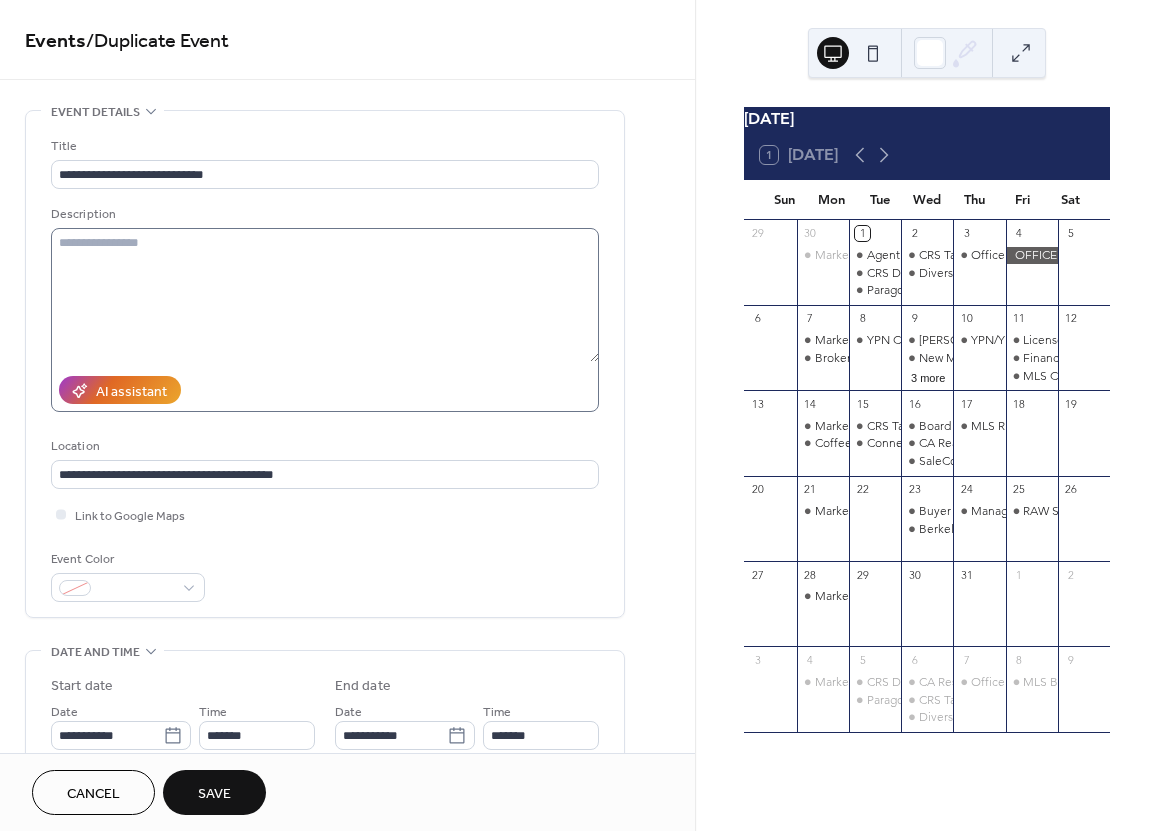 type on "**********" 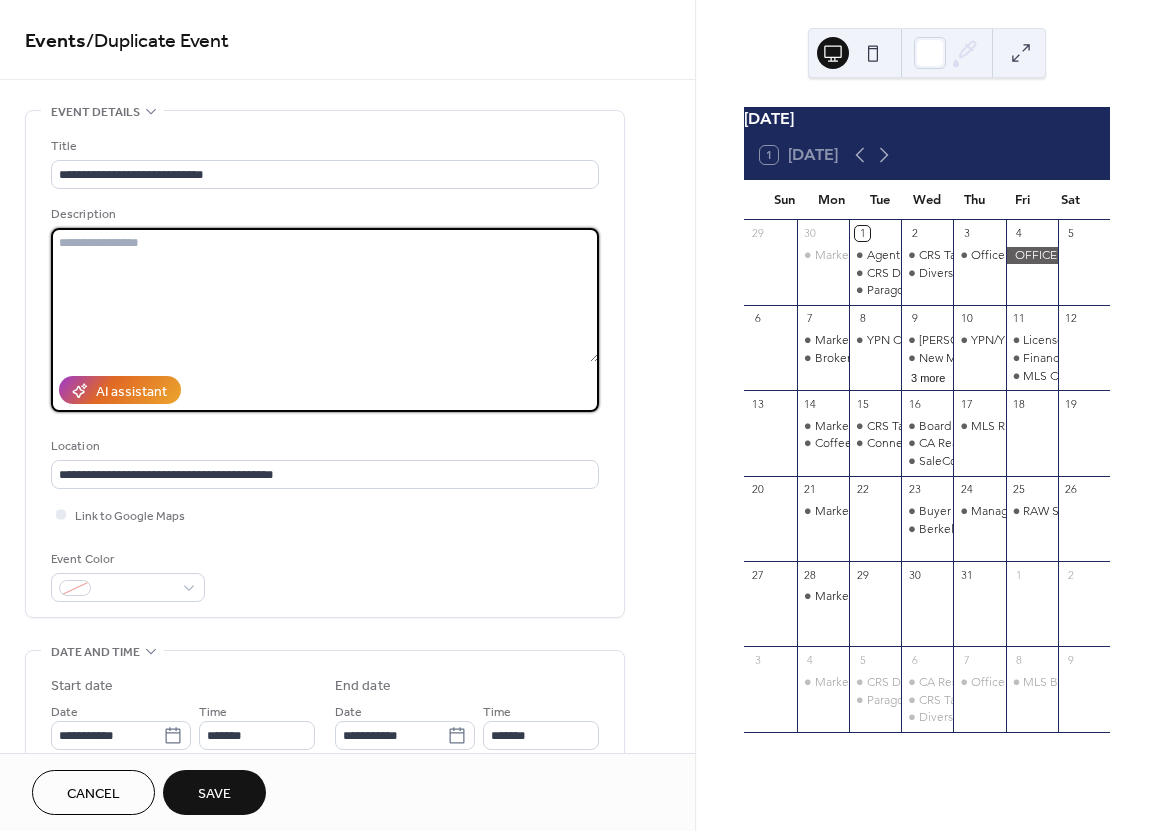 drag, startPoint x: 193, startPoint y: 265, endPoint x: 226, endPoint y: 268, distance: 33.13608 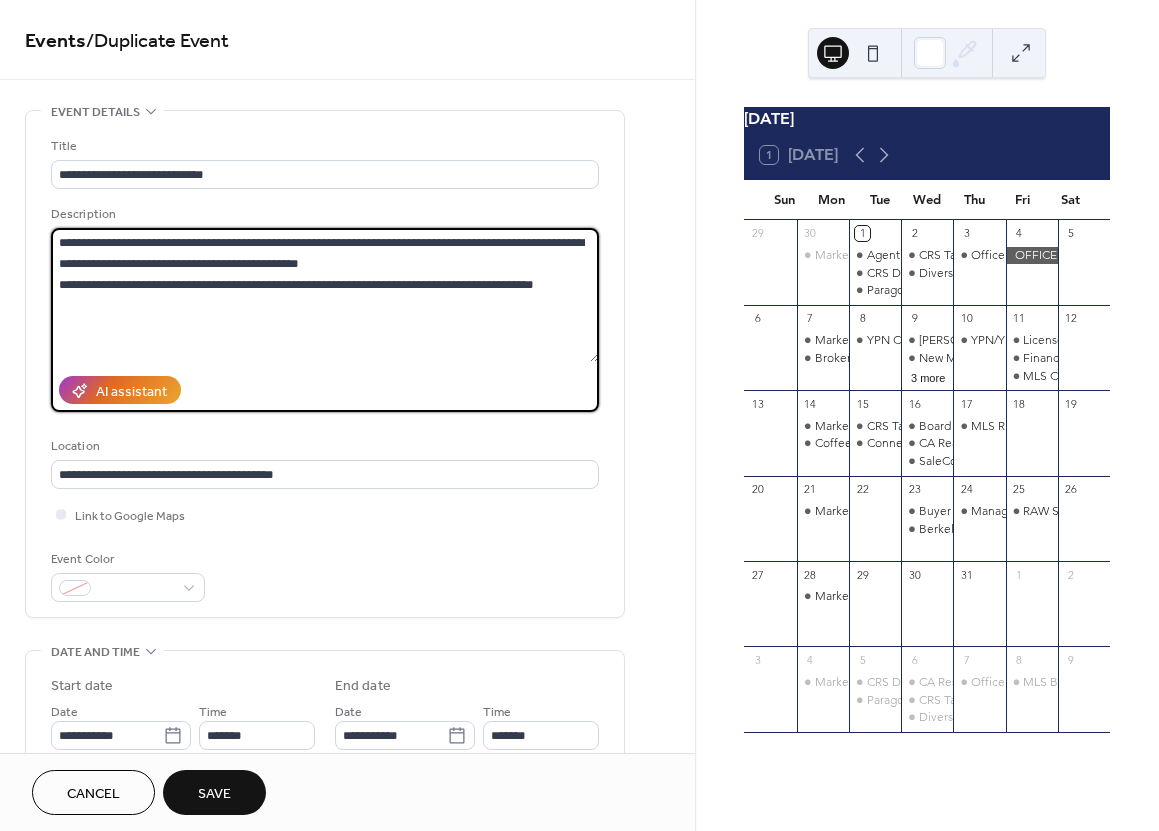 drag, startPoint x: 56, startPoint y: 280, endPoint x: 88, endPoint y: 282, distance: 32.06244 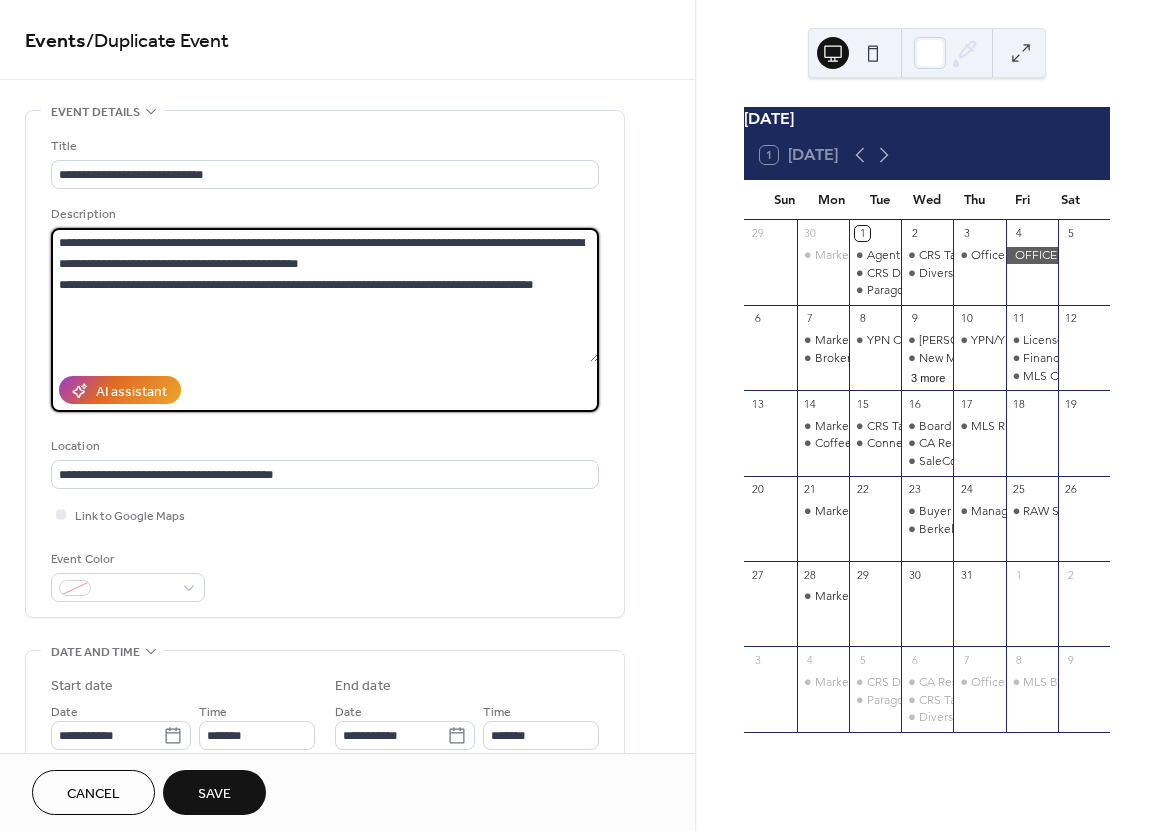 click on "**********" at bounding box center (325, 295) 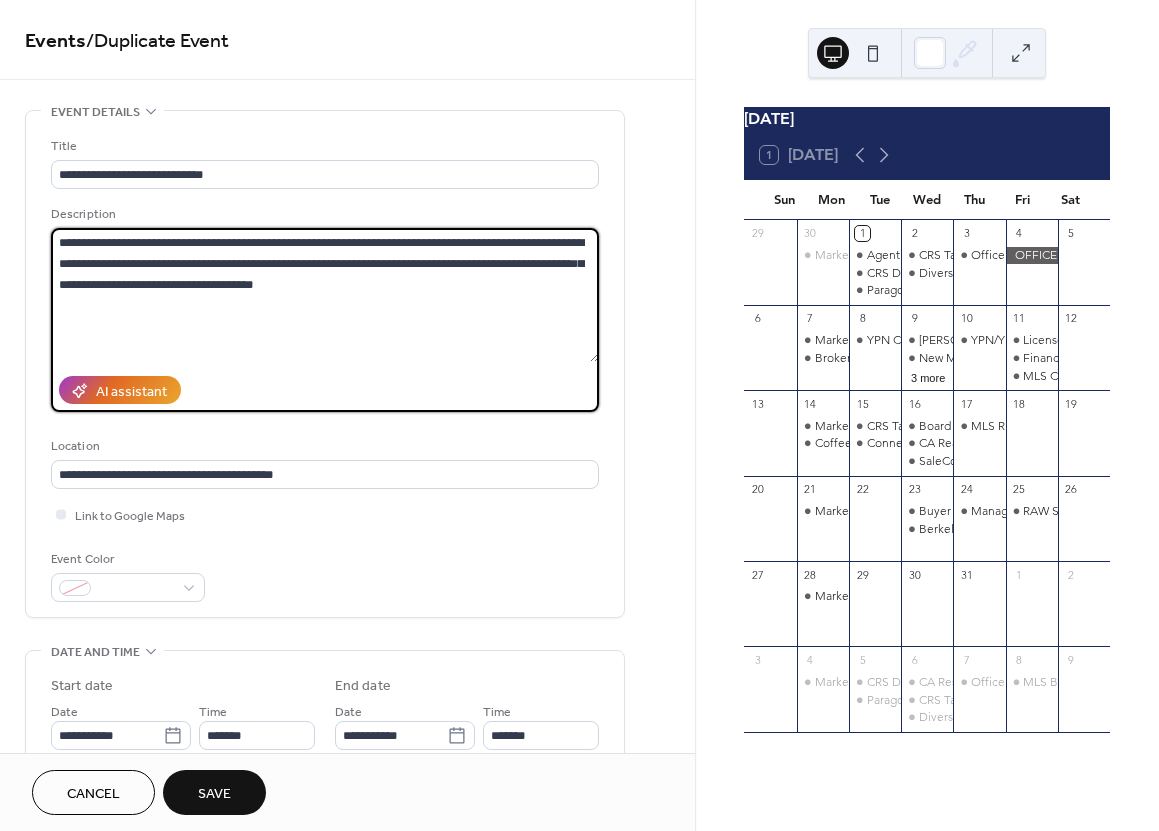 click on "**********" at bounding box center [325, 295] 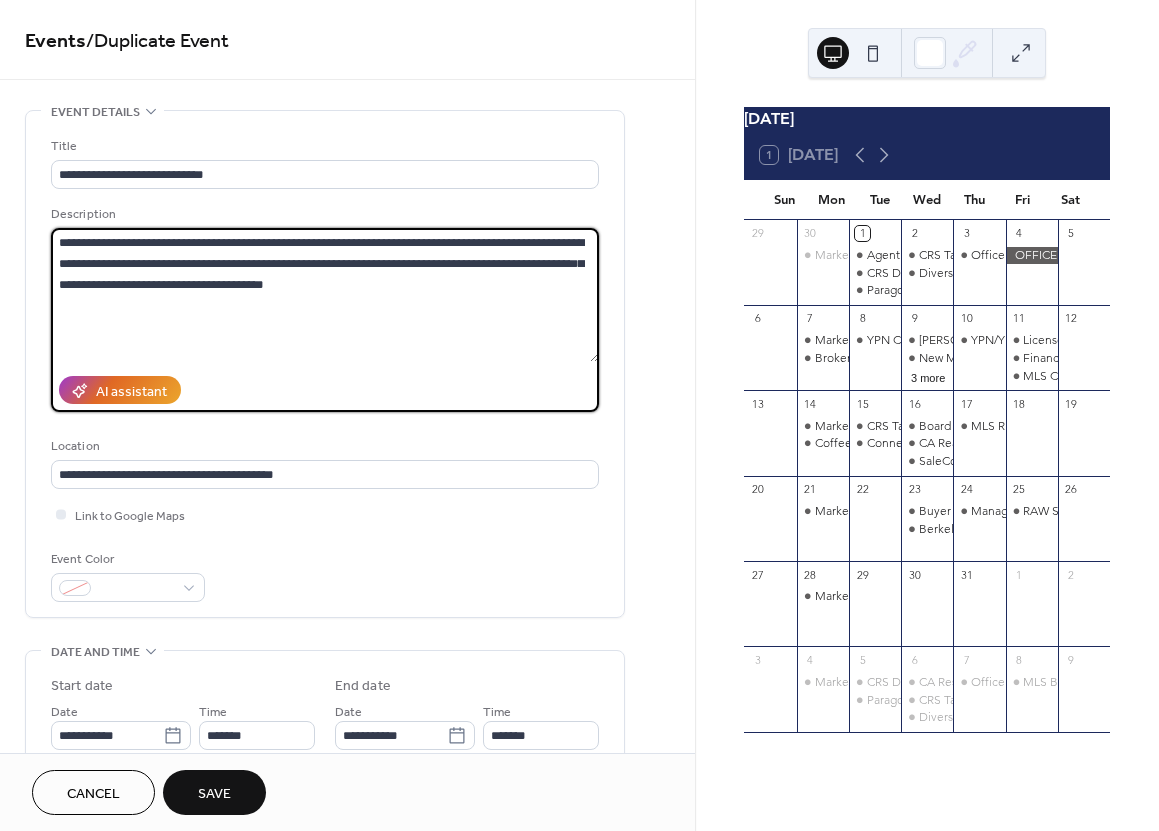 paste on "**********" 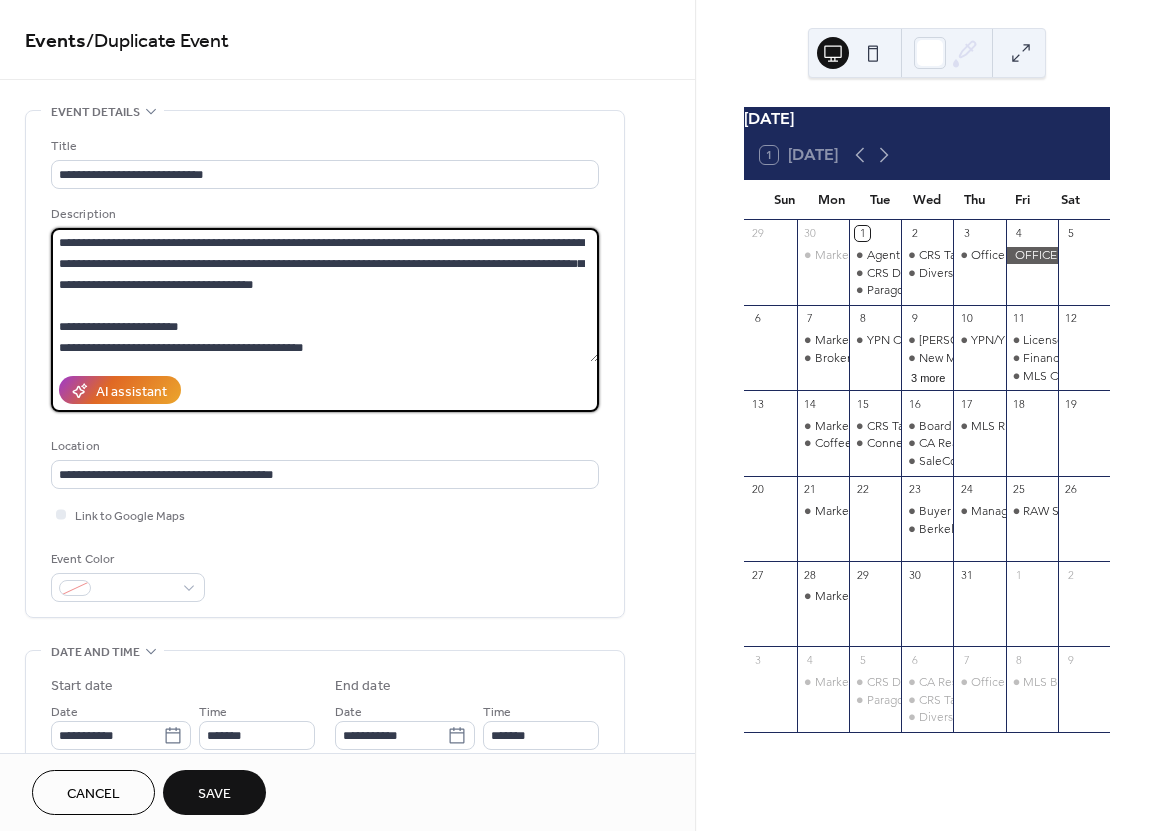 type on "**********" 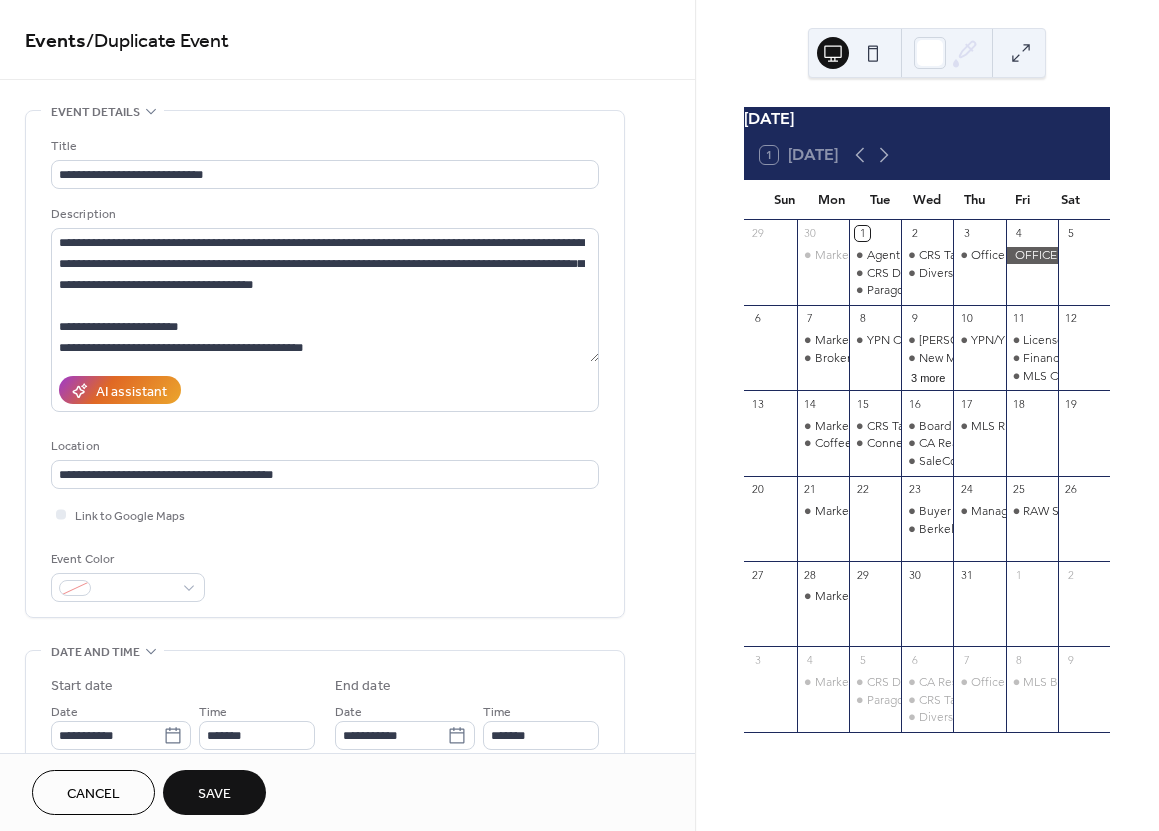 click on "Save" at bounding box center [214, 792] 